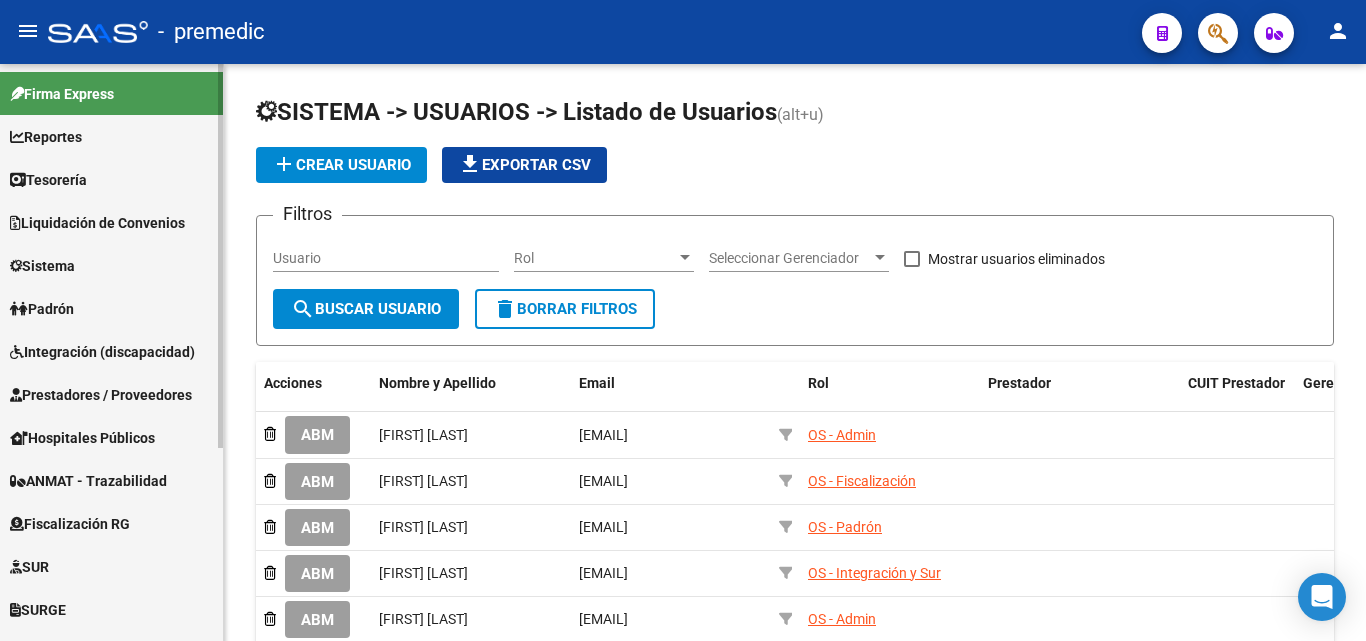scroll, scrollTop: 0, scrollLeft: 0, axis: both 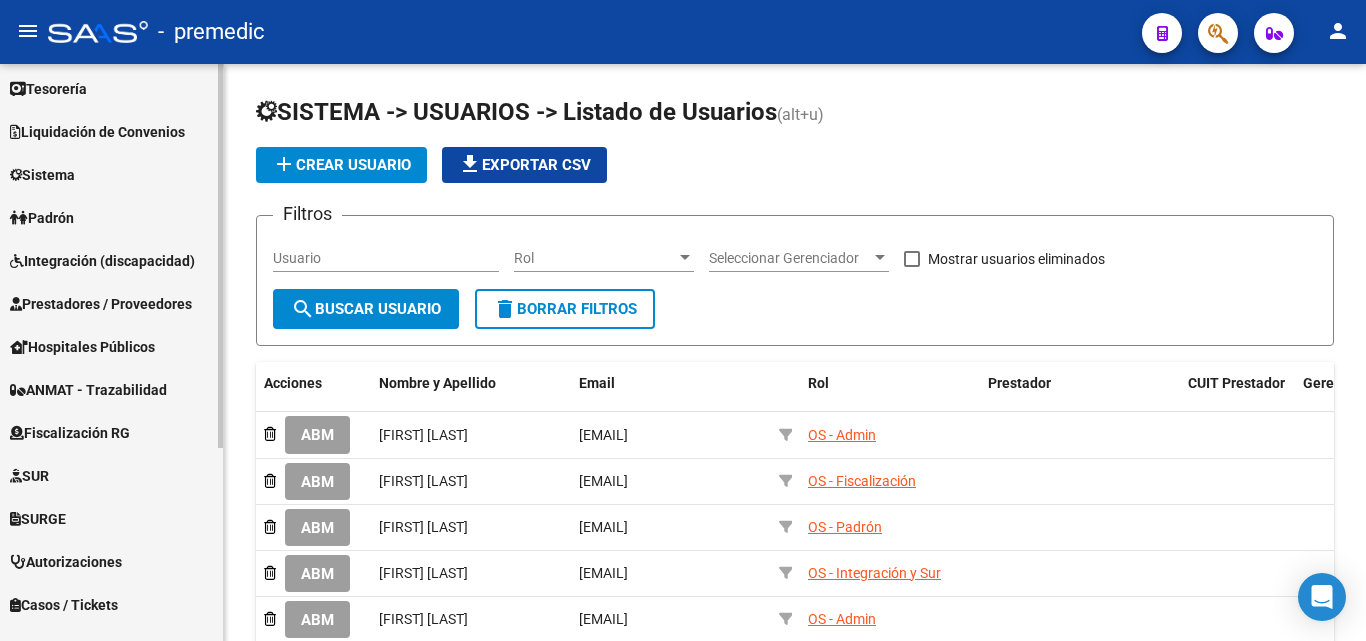 click on "Fiscalización RG" at bounding box center (70, 433) 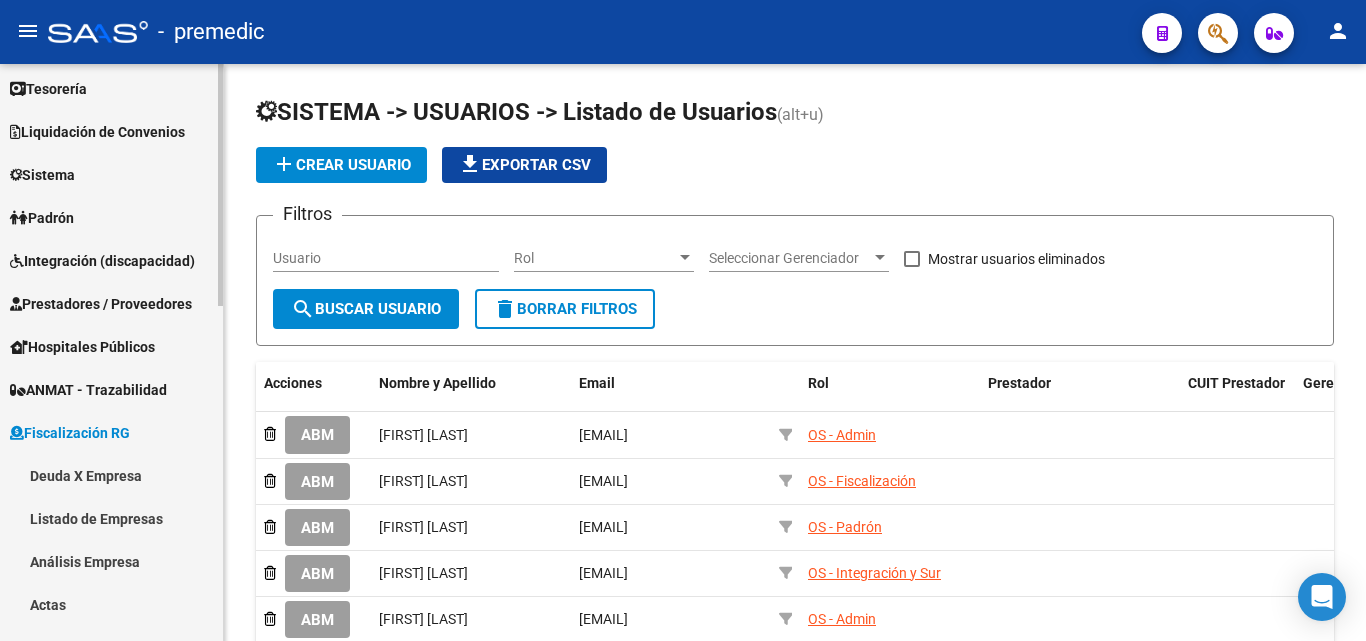 click on "Deuda X Empresa" at bounding box center (111, 475) 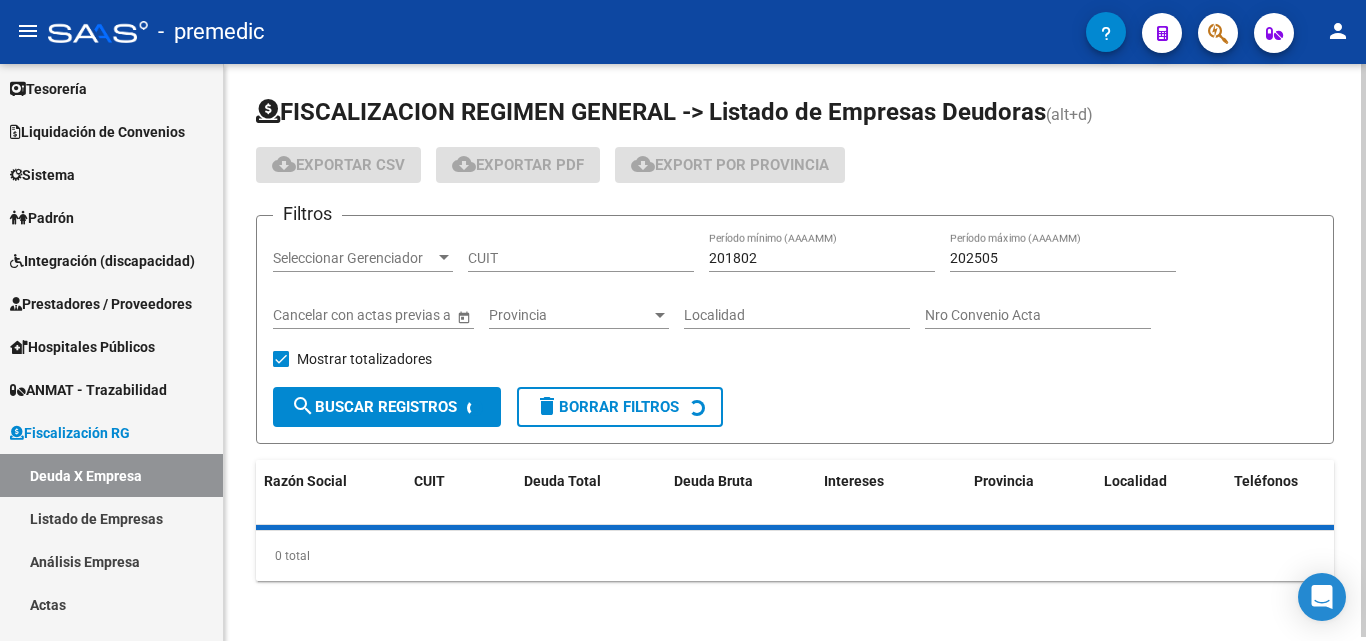 click on "CUIT" at bounding box center [581, 258] 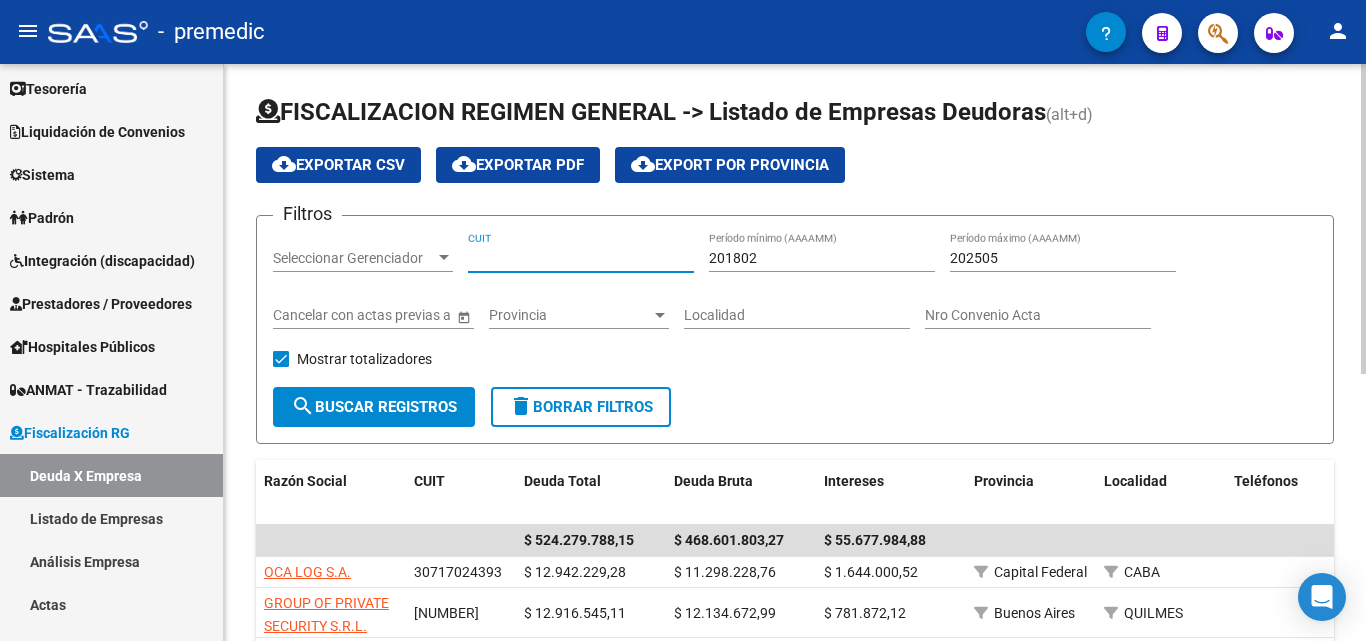 paste on "[NUMBER]" 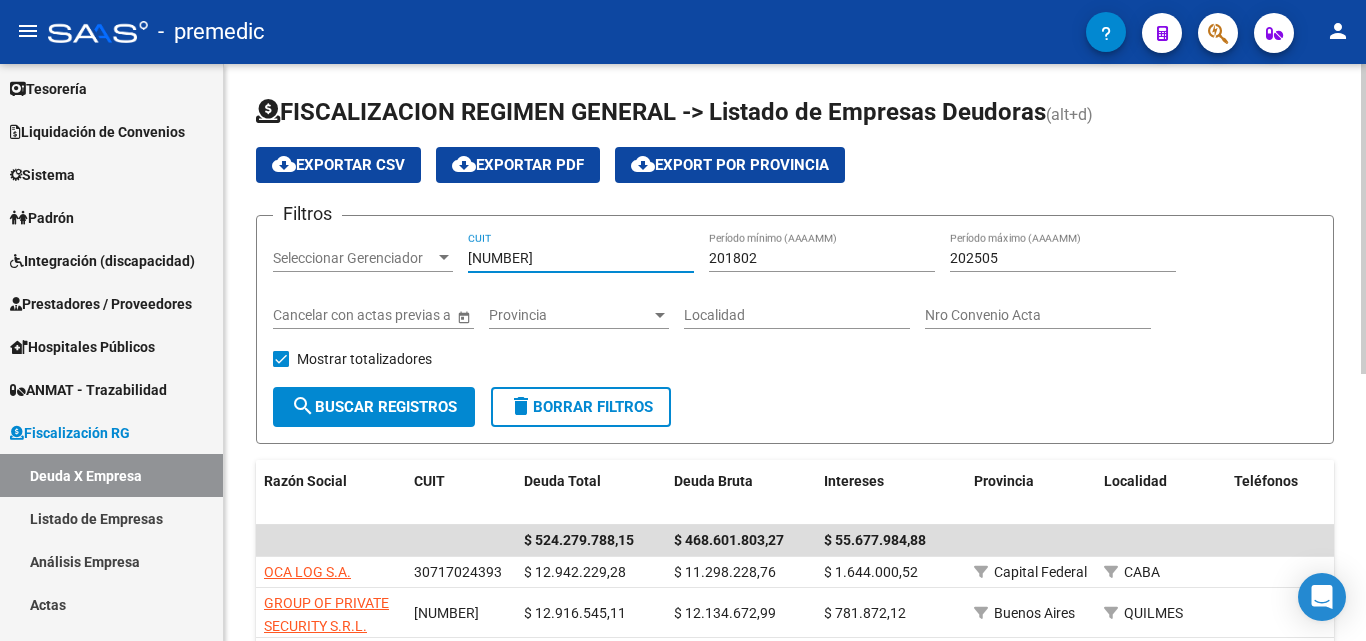 type on "[NUMBER]" 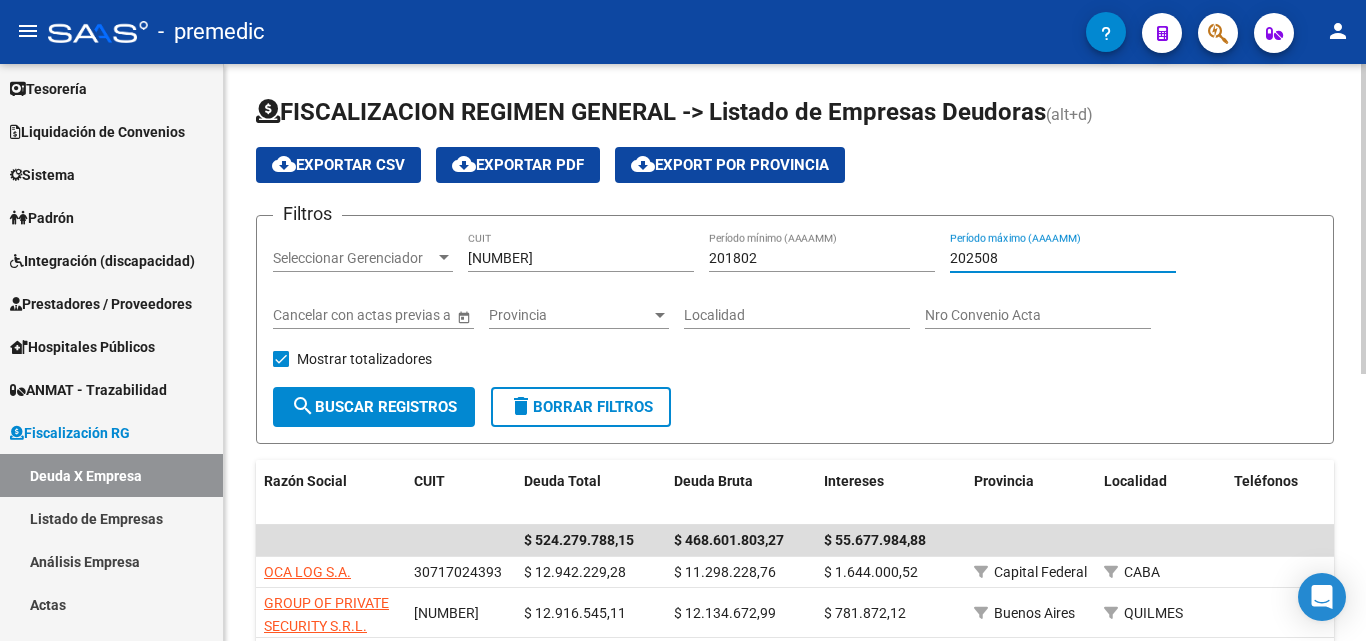 type on "202508" 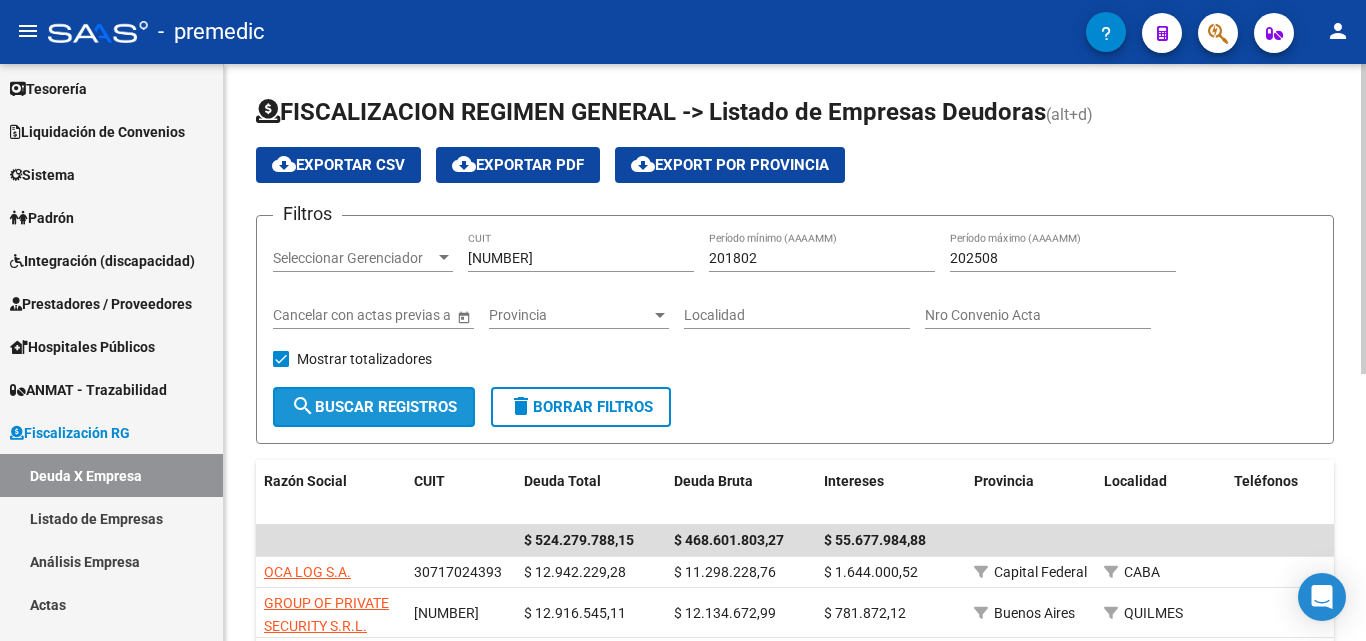 click on "search  Buscar Registros" 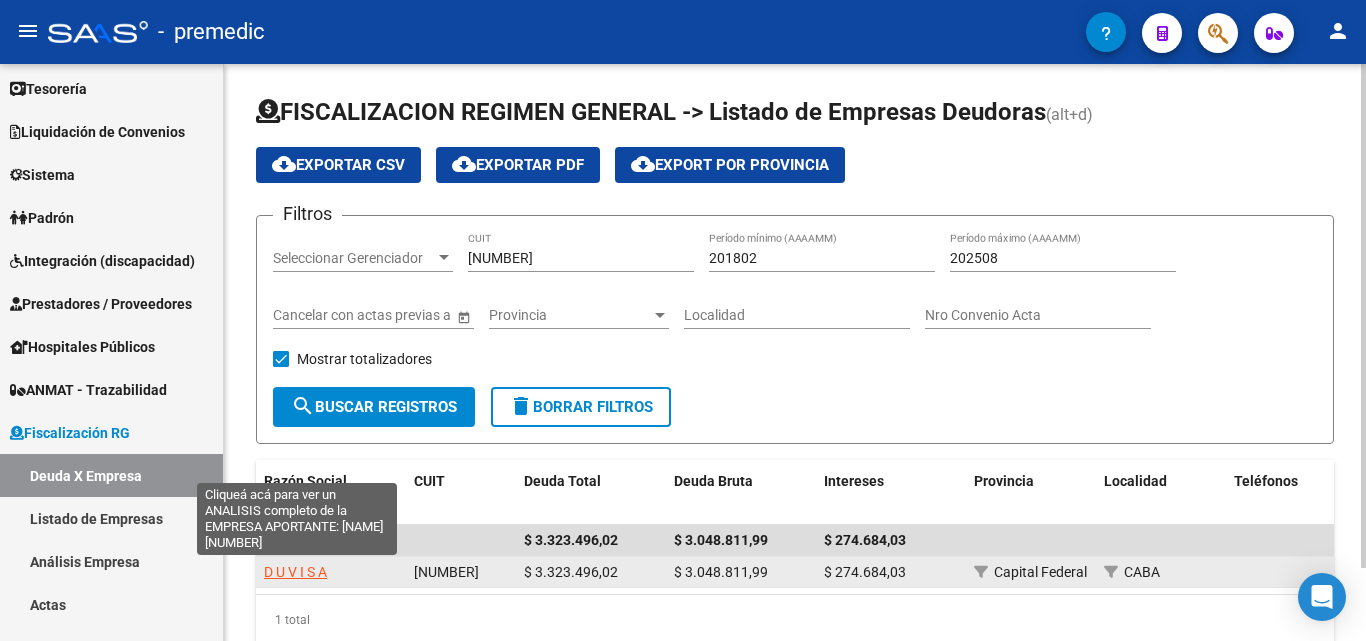 click on "D U V I  S A" 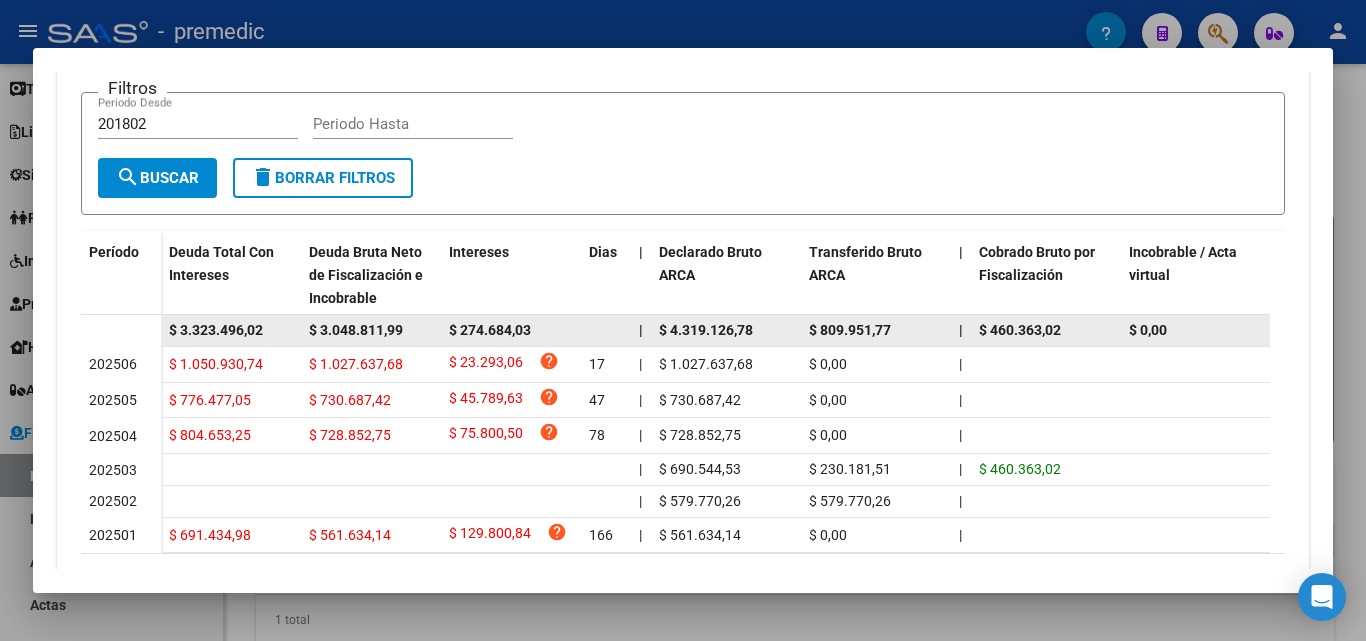 scroll, scrollTop: 500, scrollLeft: 0, axis: vertical 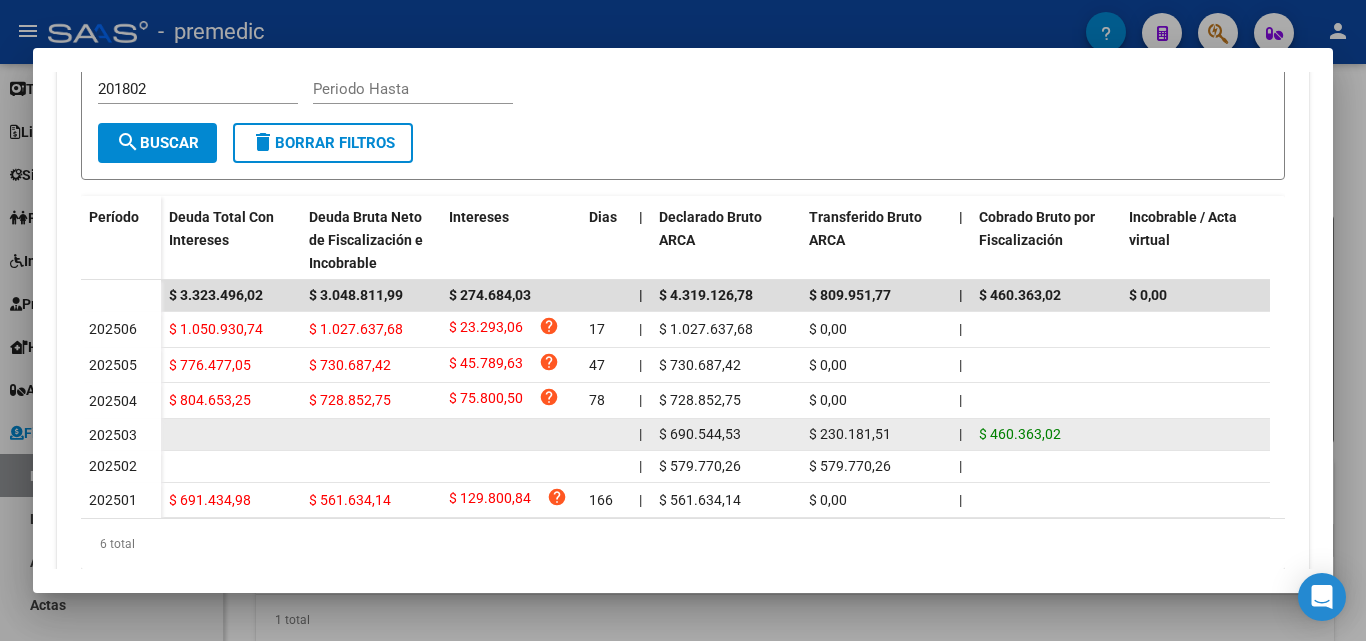 drag, startPoint x: 1076, startPoint y: 446, endPoint x: 644, endPoint y: 439, distance: 432.0567 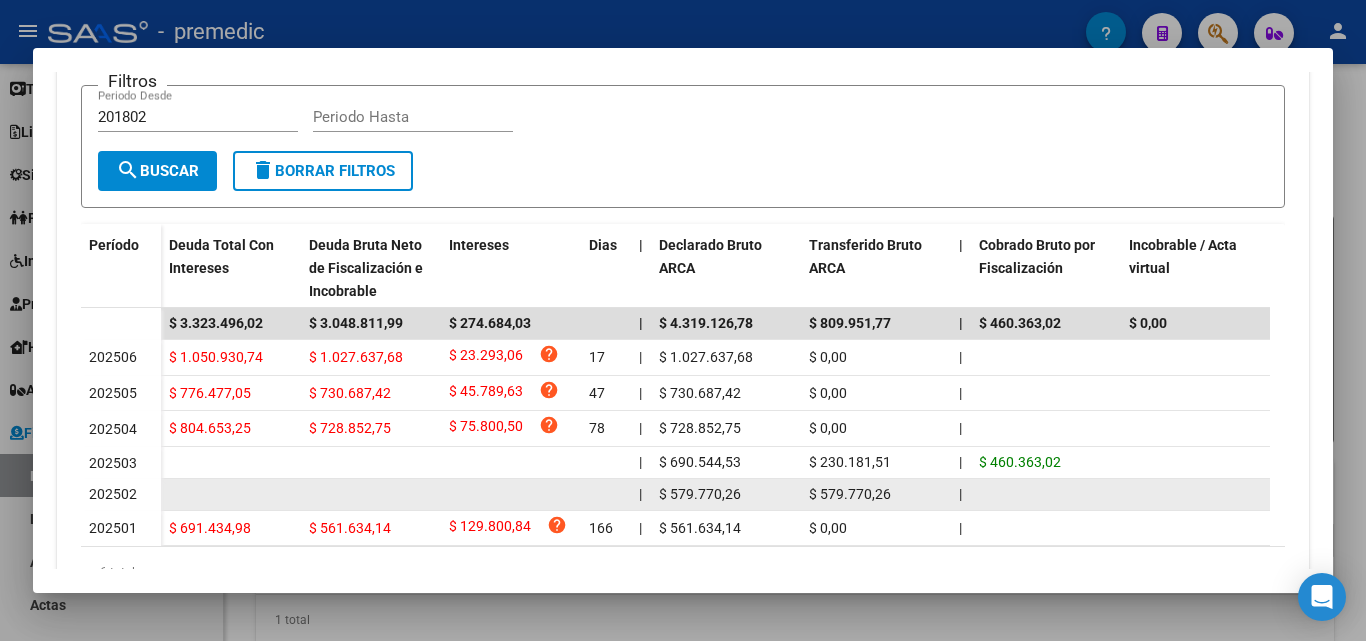 scroll, scrollTop: 474, scrollLeft: 0, axis: vertical 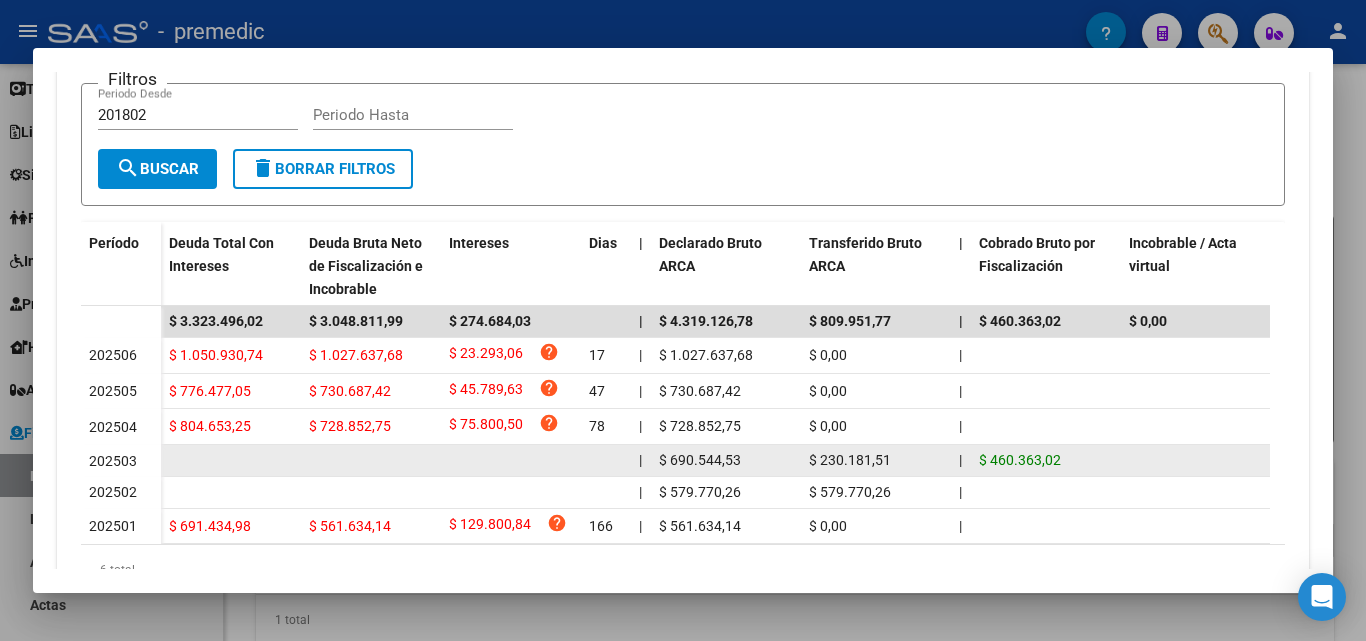 click on "$ 460.363,02" 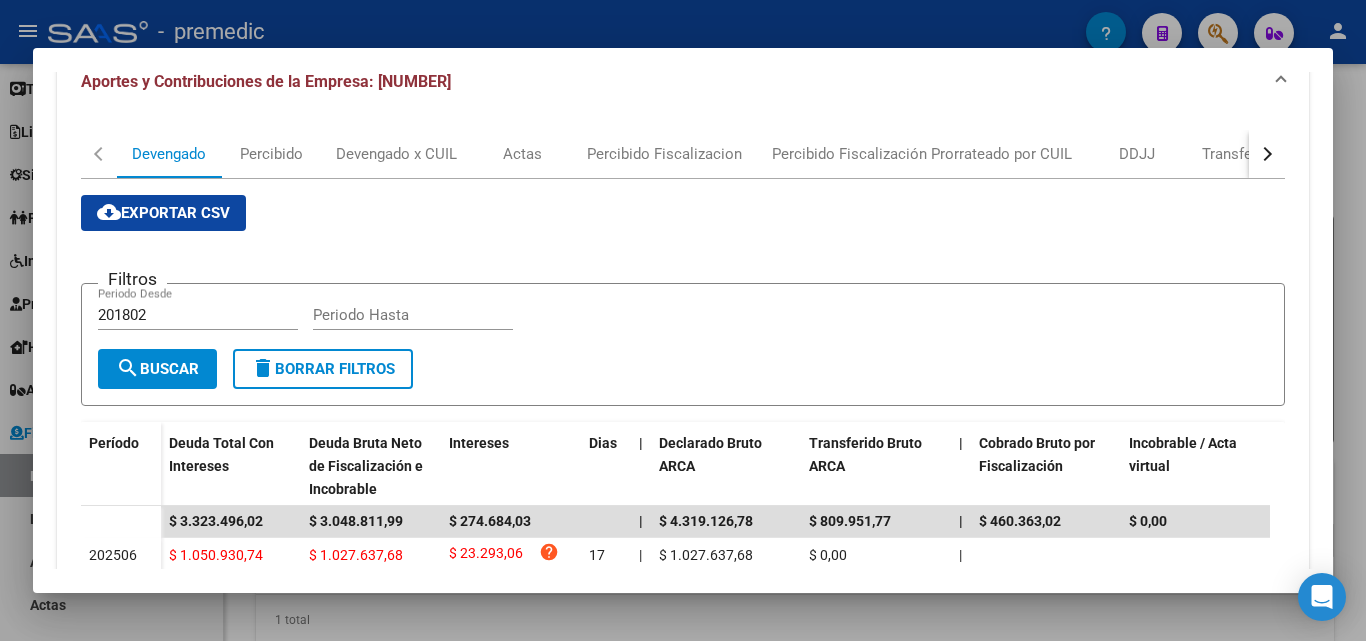 scroll, scrollTop: 474, scrollLeft: 0, axis: vertical 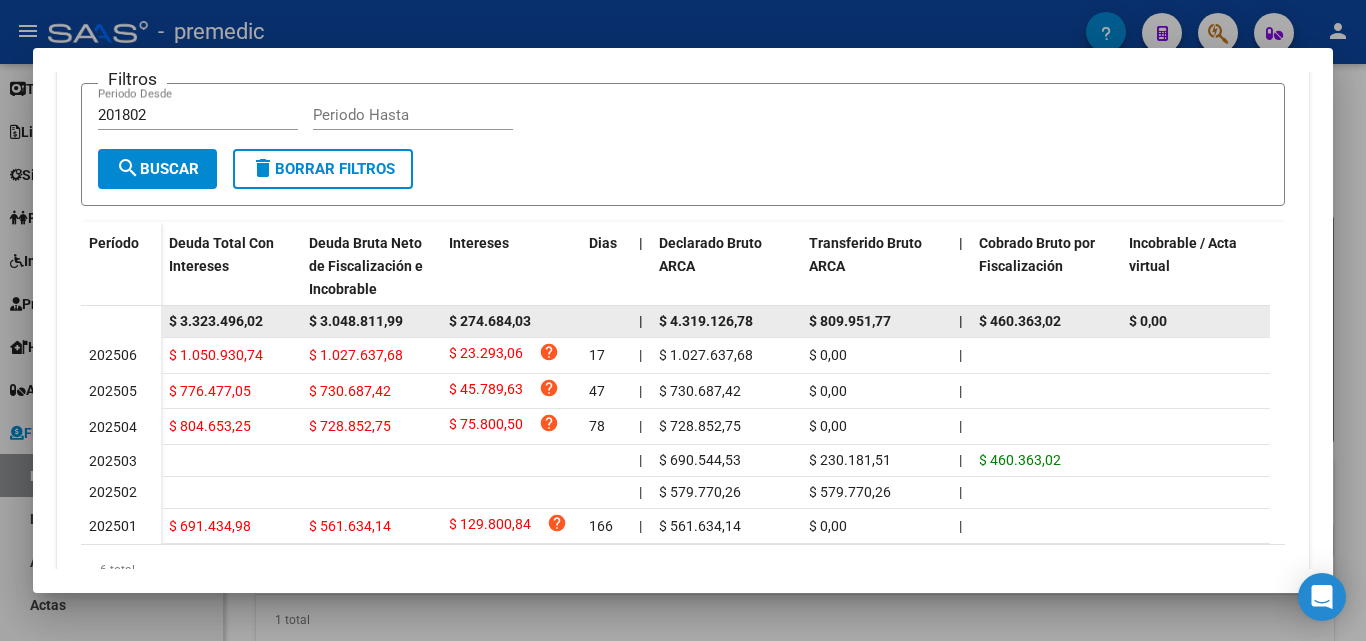 click on "$ 3.048.811,99" 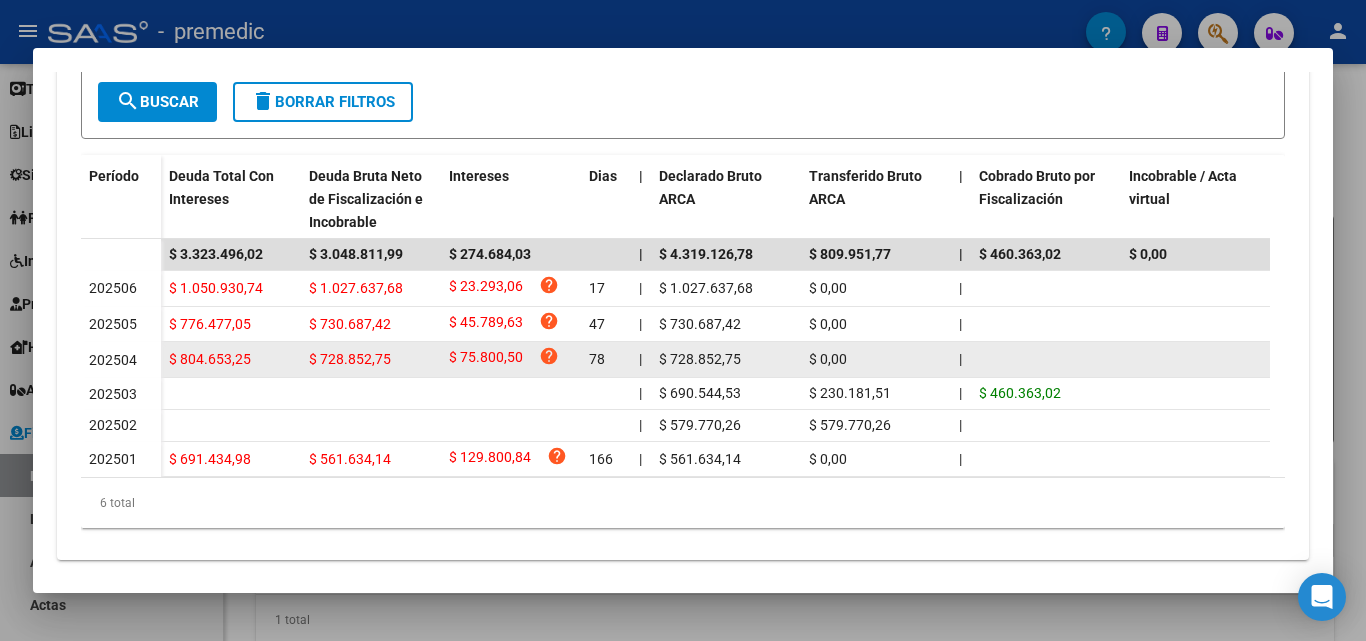 scroll, scrollTop: 574, scrollLeft: 0, axis: vertical 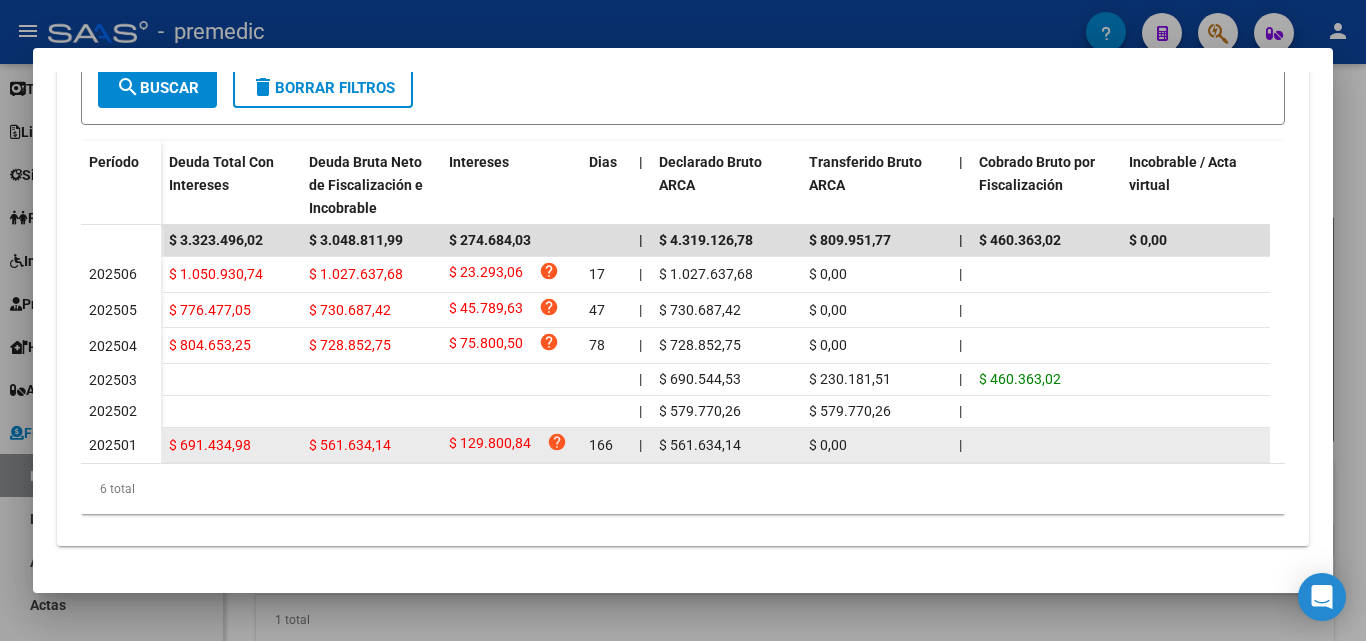 drag, startPoint x: 851, startPoint y: 434, endPoint x: 825, endPoint y: 433, distance: 26.019224 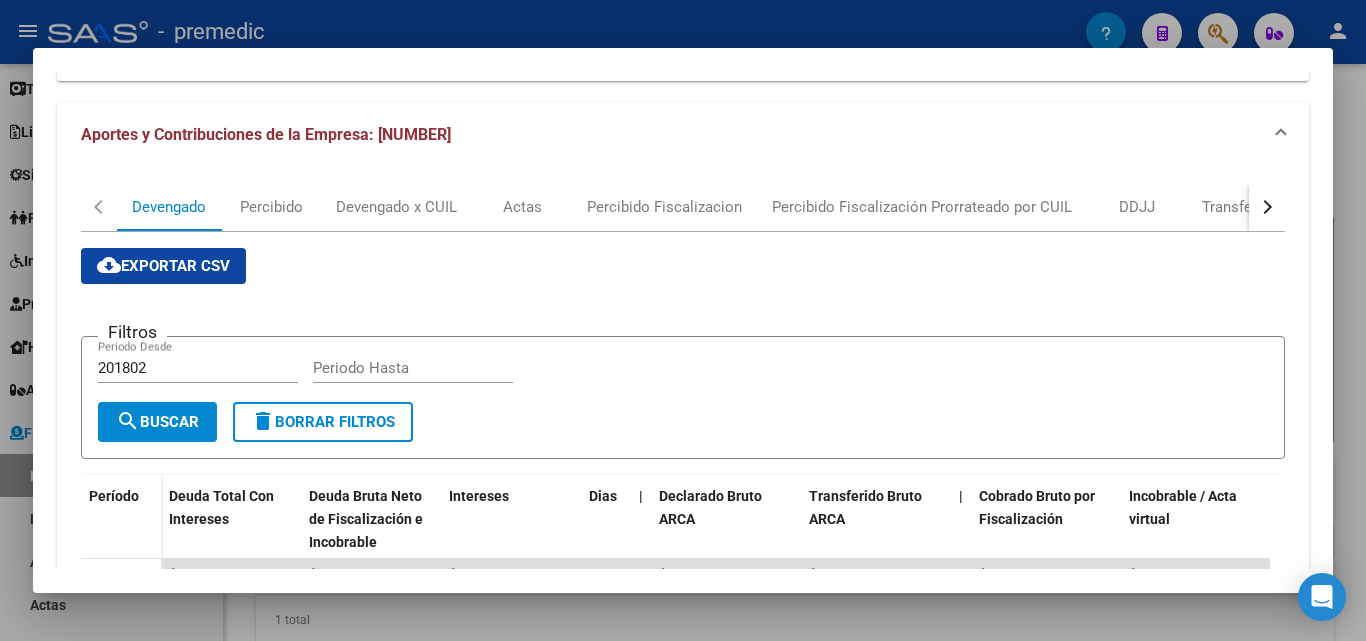 scroll, scrollTop: 174, scrollLeft: 0, axis: vertical 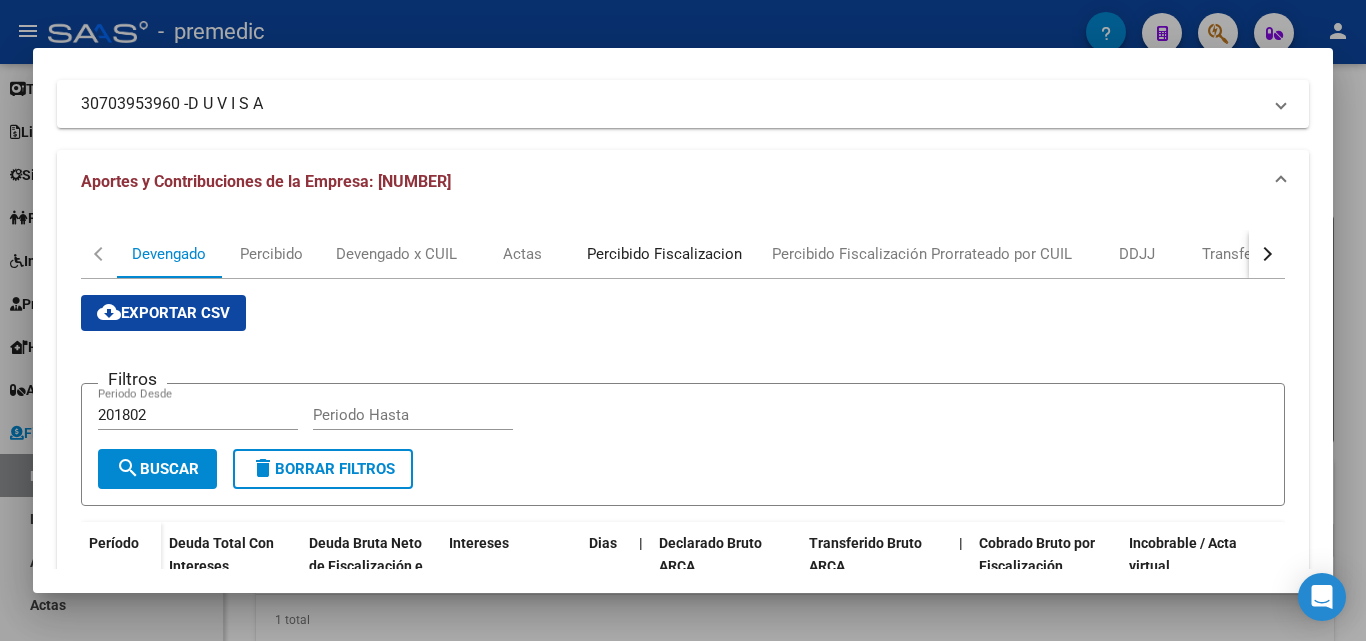 click on "Percibido Fiscalizacion" at bounding box center [664, 254] 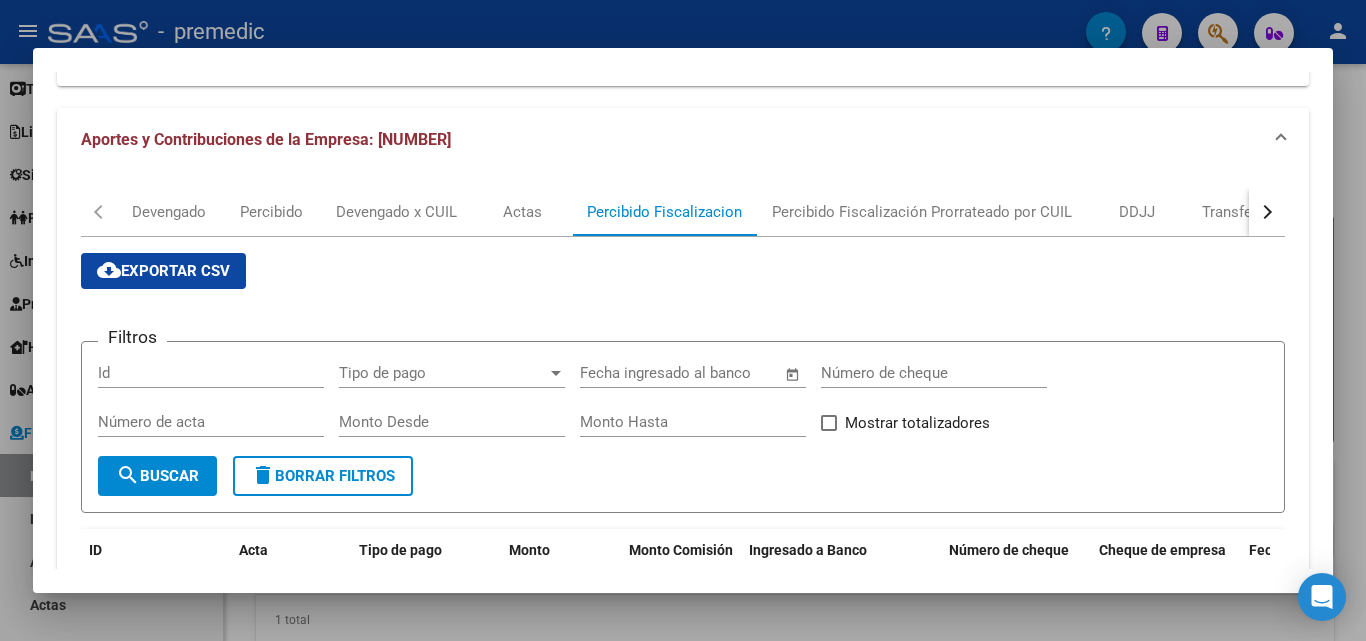 scroll, scrollTop: 400, scrollLeft: 0, axis: vertical 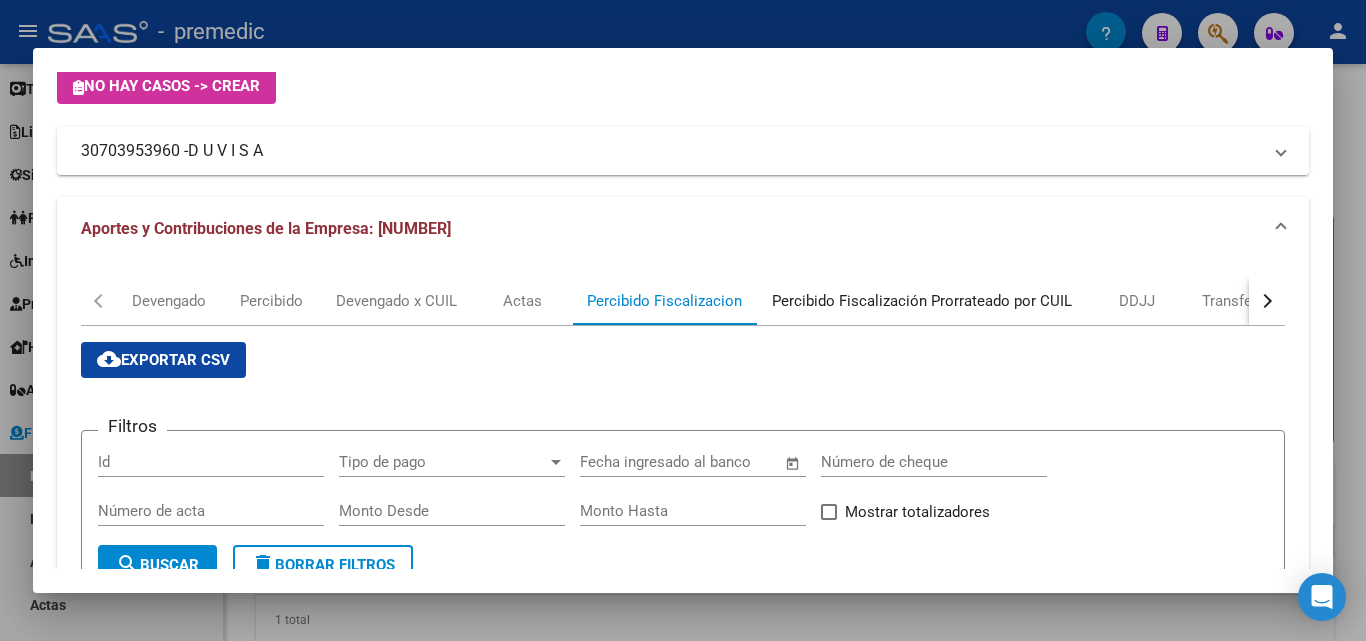 click on "Percibido Fiscalización Prorrateado por CUIL" at bounding box center [922, 301] 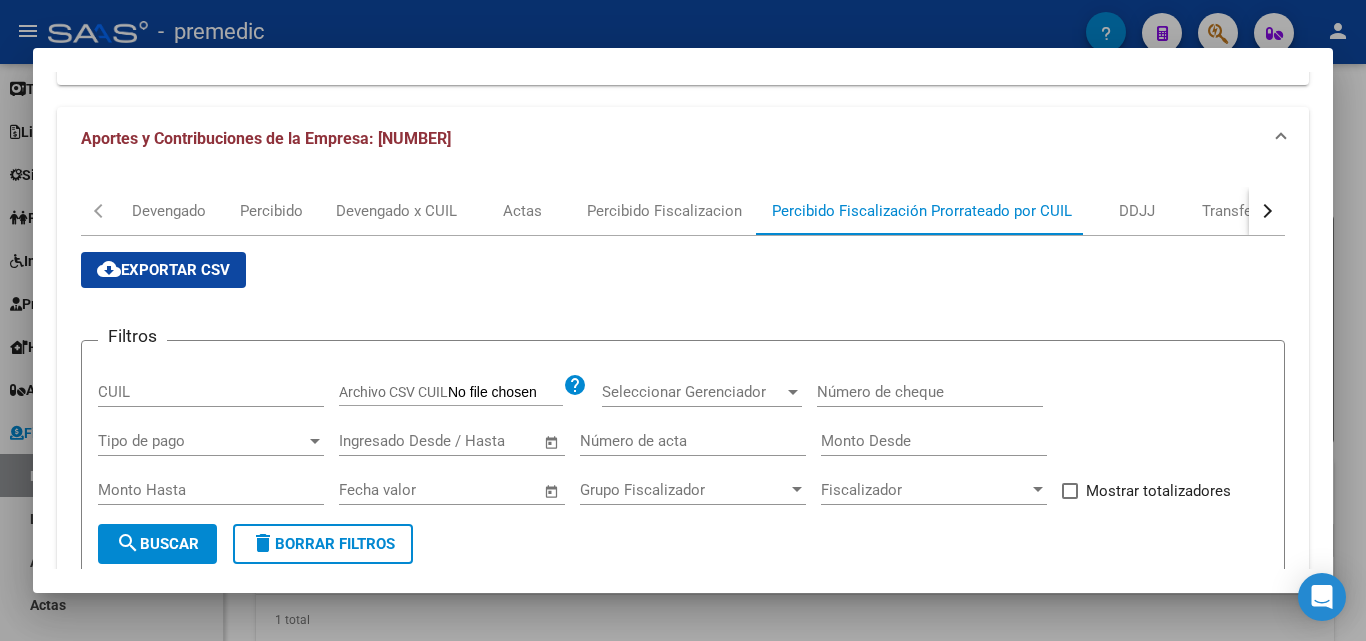scroll, scrollTop: 214, scrollLeft: 0, axis: vertical 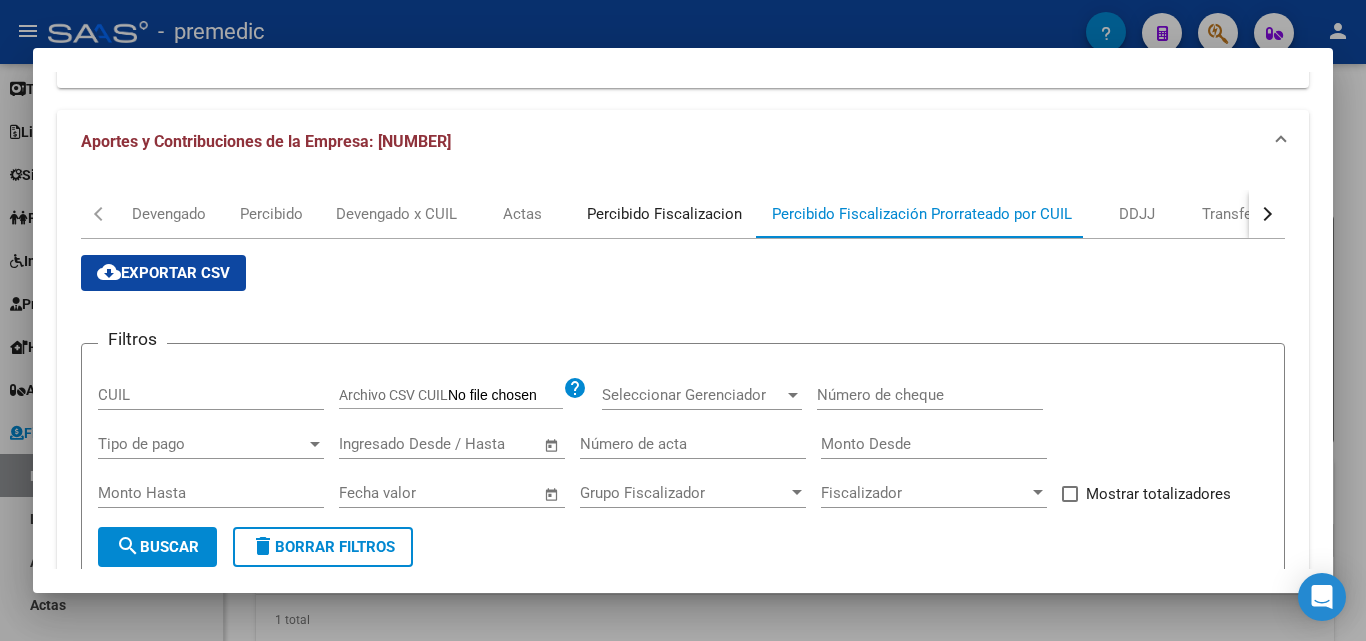 click on "Percibido Fiscalizacion" at bounding box center [664, 214] 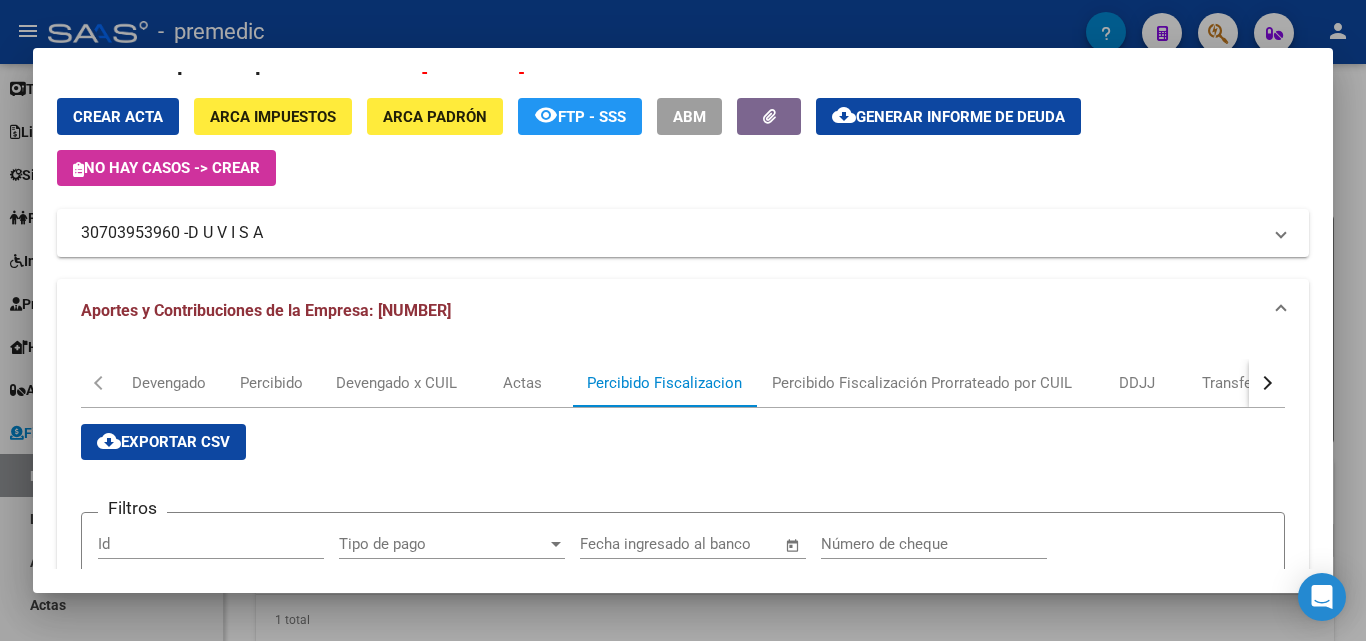 scroll, scrollTop: 27, scrollLeft: 0, axis: vertical 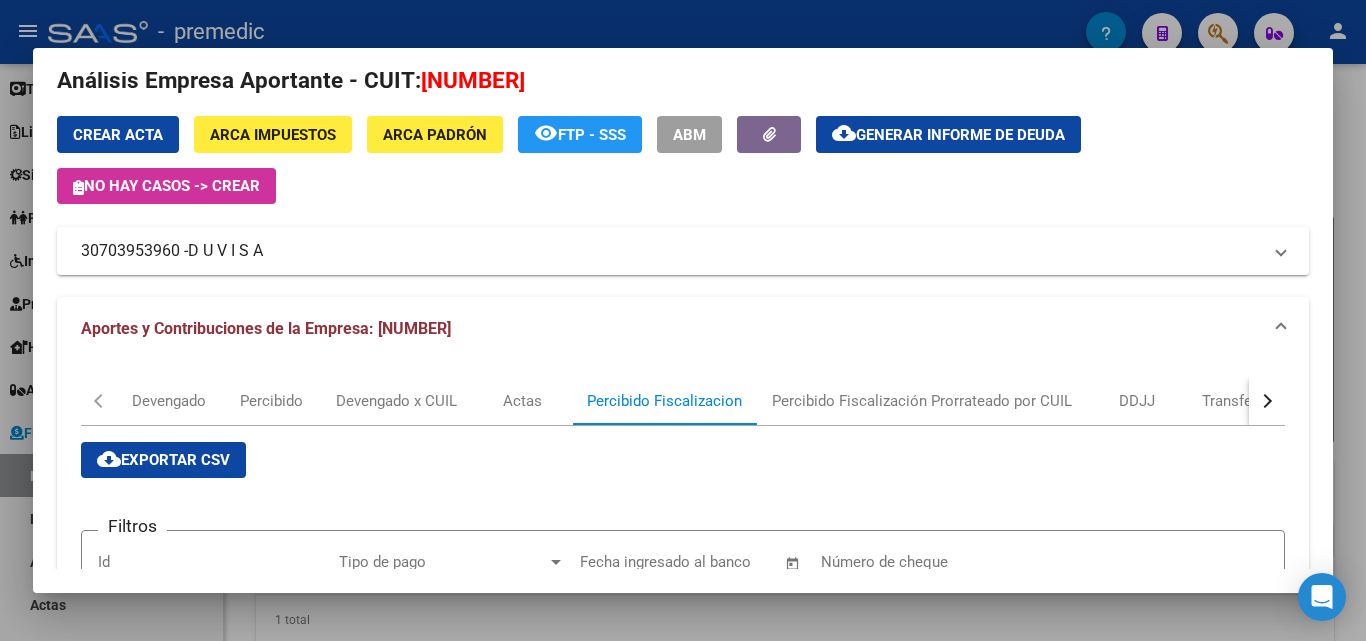 drag, startPoint x: 625, startPoint y: 600, endPoint x: 741, endPoint y: 617, distance: 117.239075 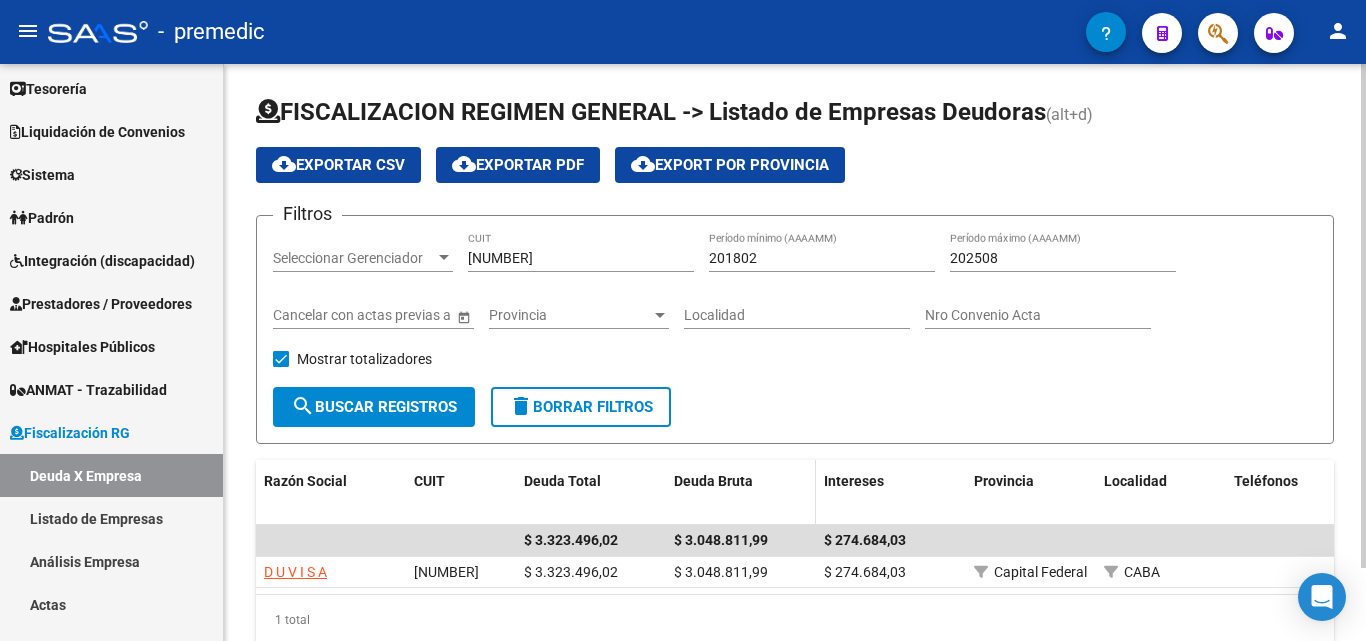scroll, scrollTop: 84, scrollLeft: 0, axis: vertical 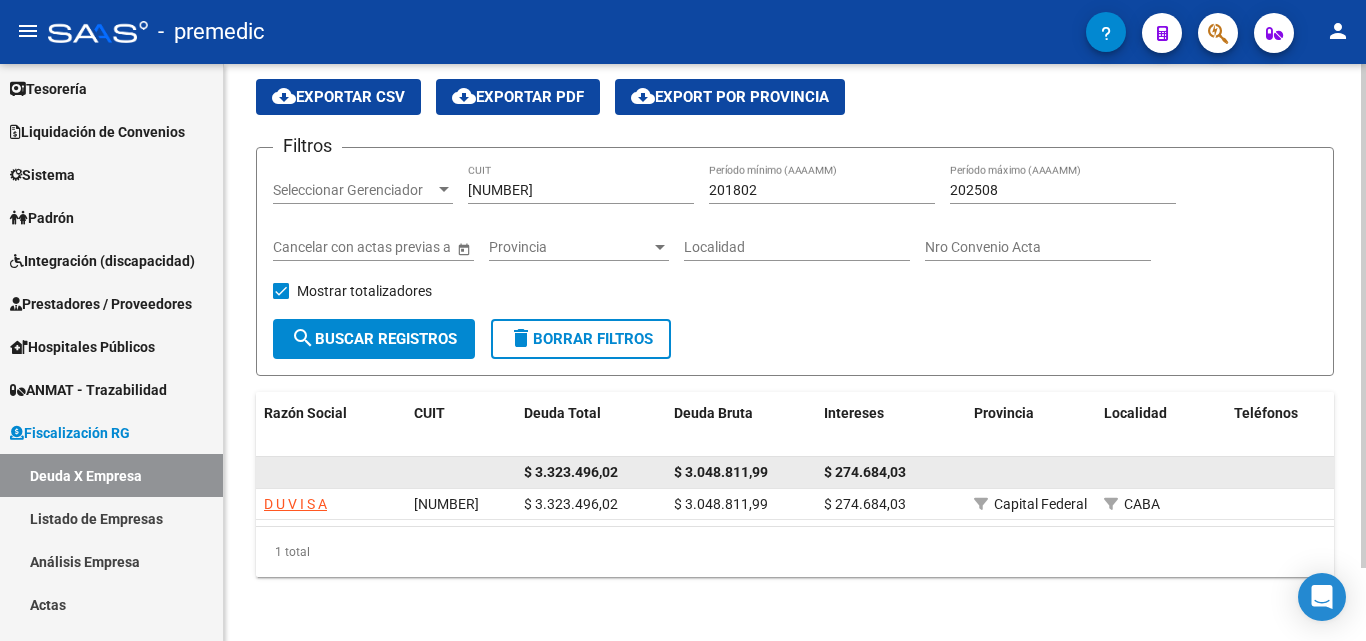 drag, startPoint x: 530, startPoint y: 444, endPoint x: 588, endPoint y: 444, distance: 58 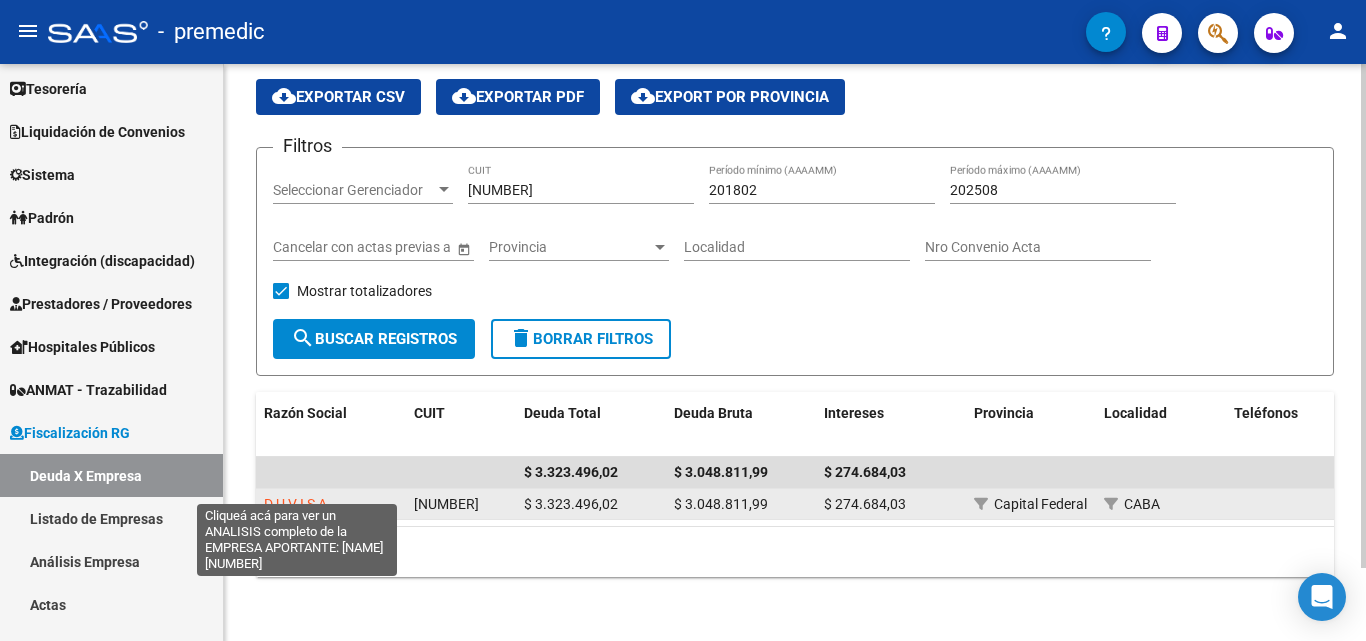 click on "D U V I  S A" 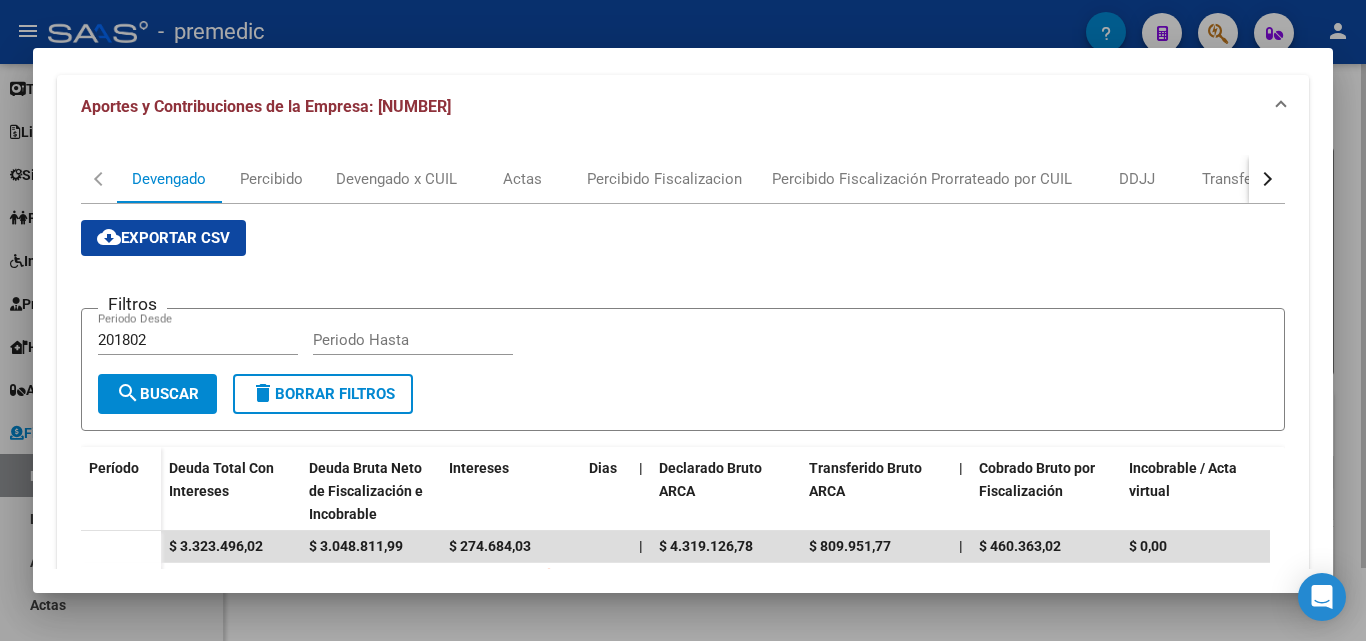 scroll, scrollTop: 500, scrollLeft: 0, axis: vertical 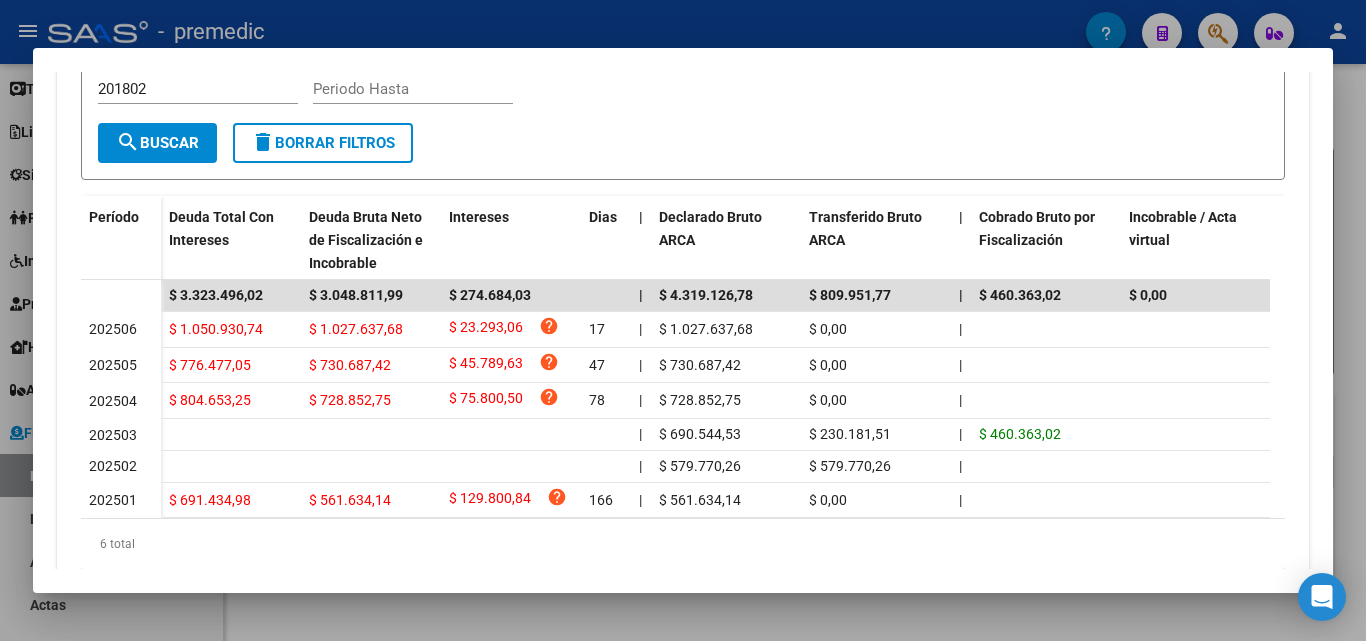 click at bounding box center [683, 320] 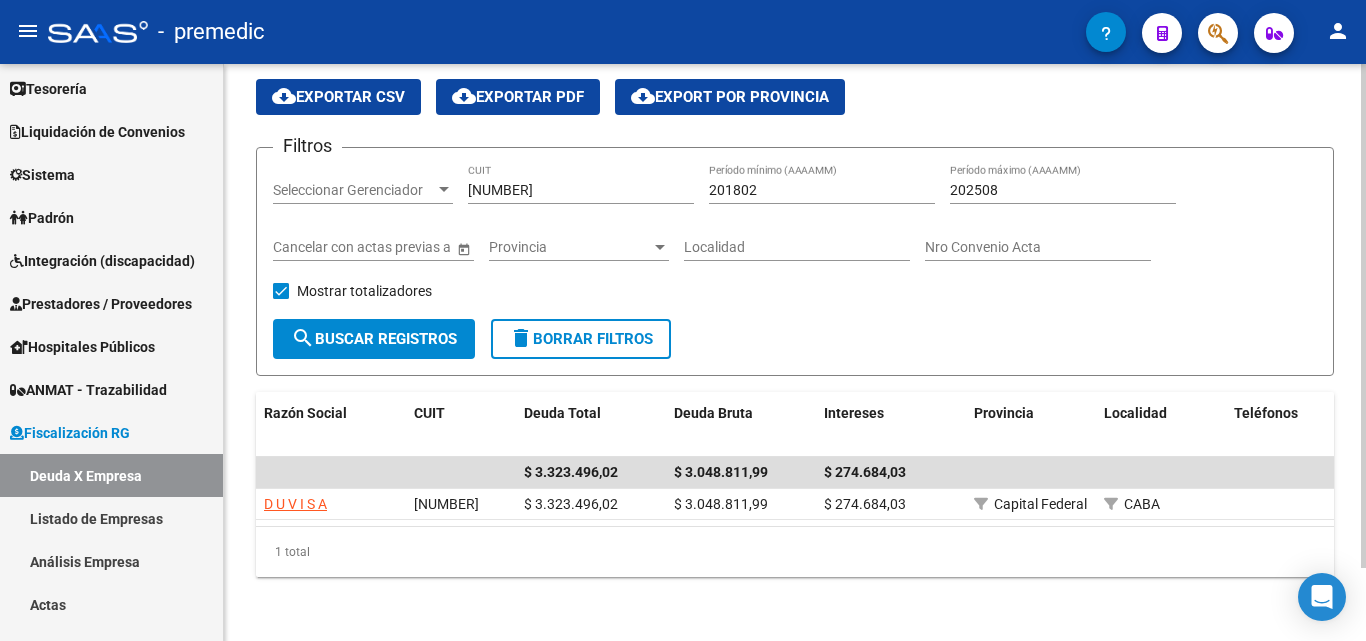 scroll, scrollTop: 0, scrollLeft: 0, axis: both 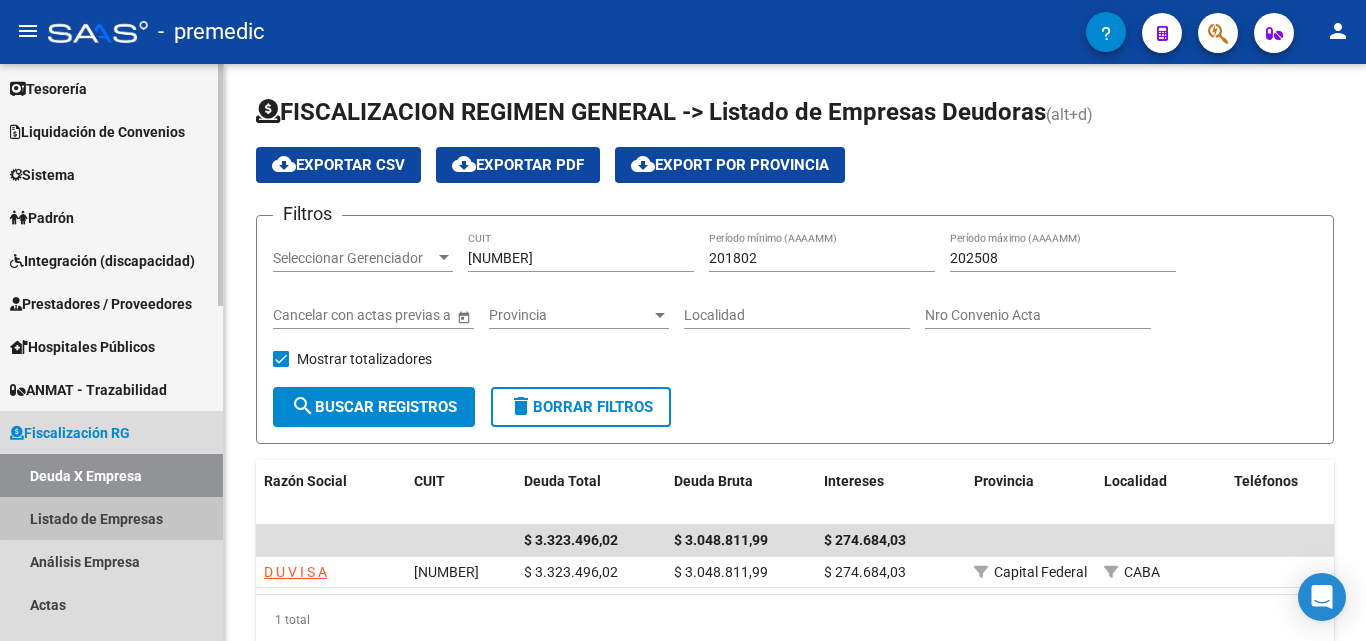 click on "Listado de Empresas" at bounding box center (111, 518) 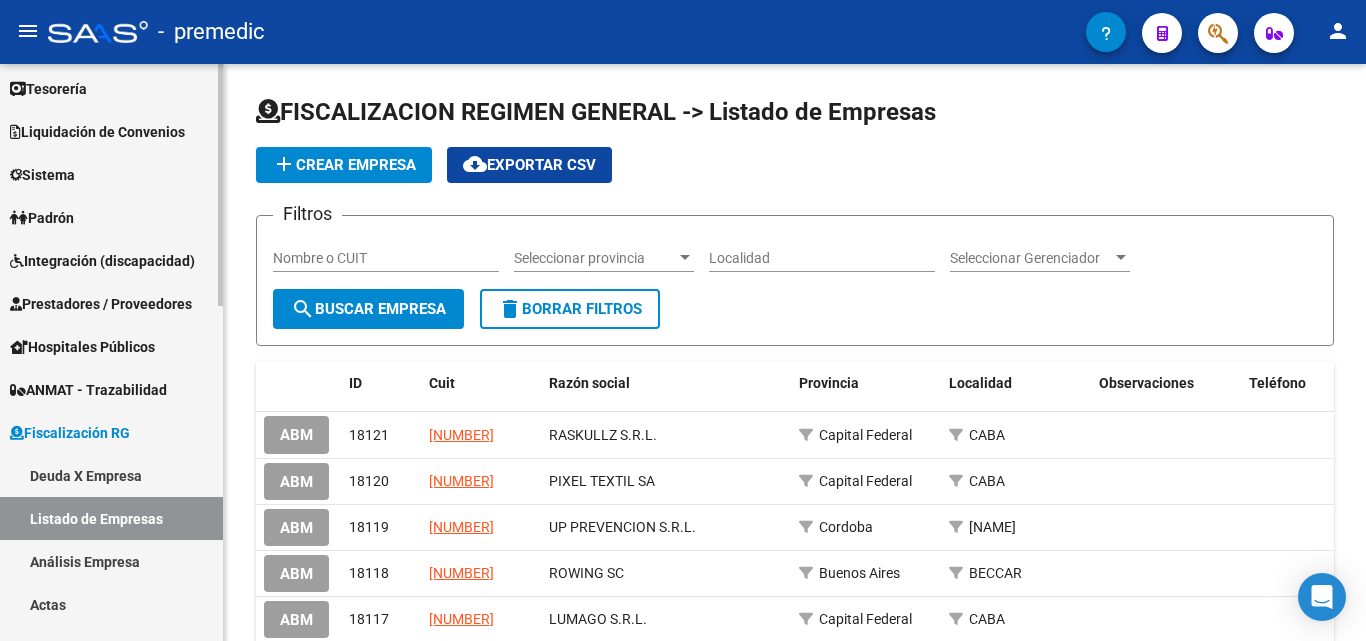 click on "Deuda X Empresa" at bounding box center (111, 475) 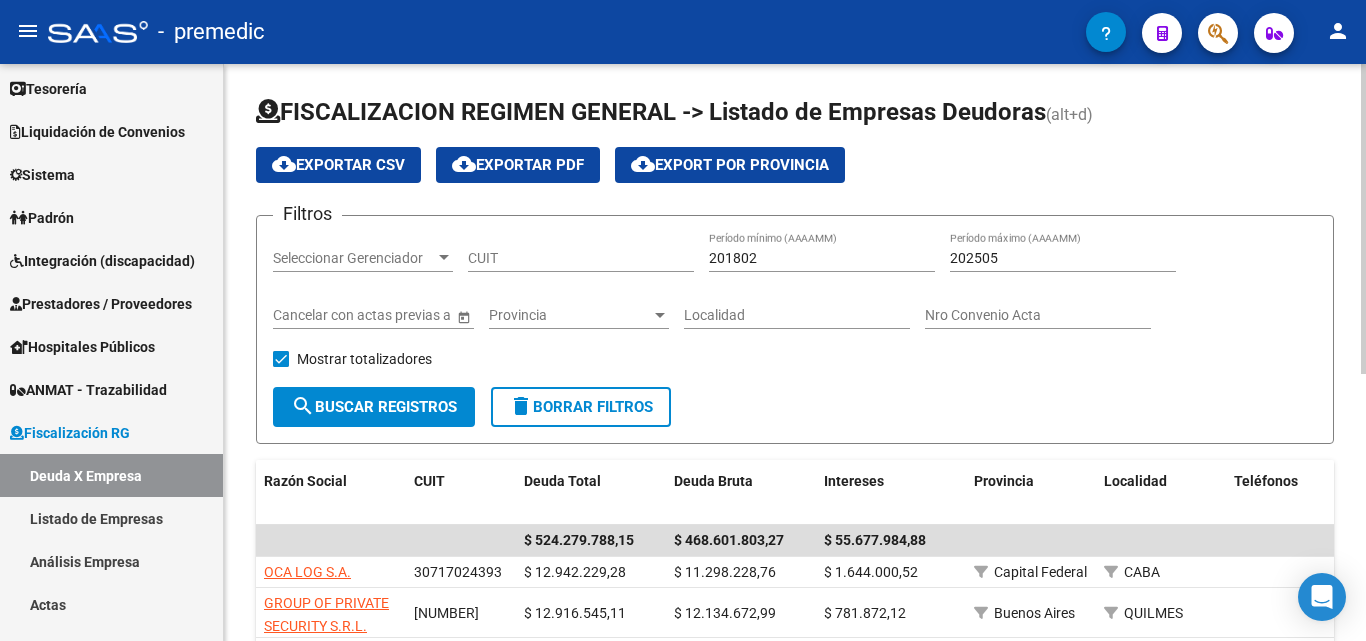 scroll, scrollTop: 300, scrollLeft: 0, axis: vertical 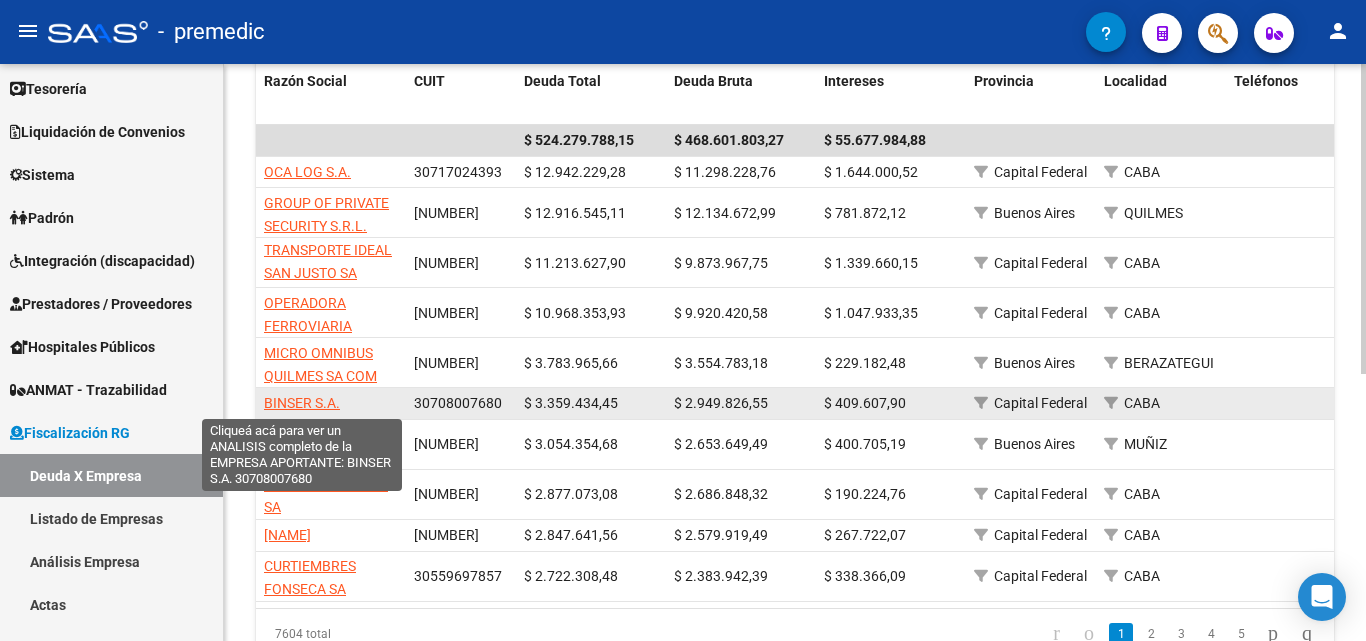 click on "BINSER S.A." 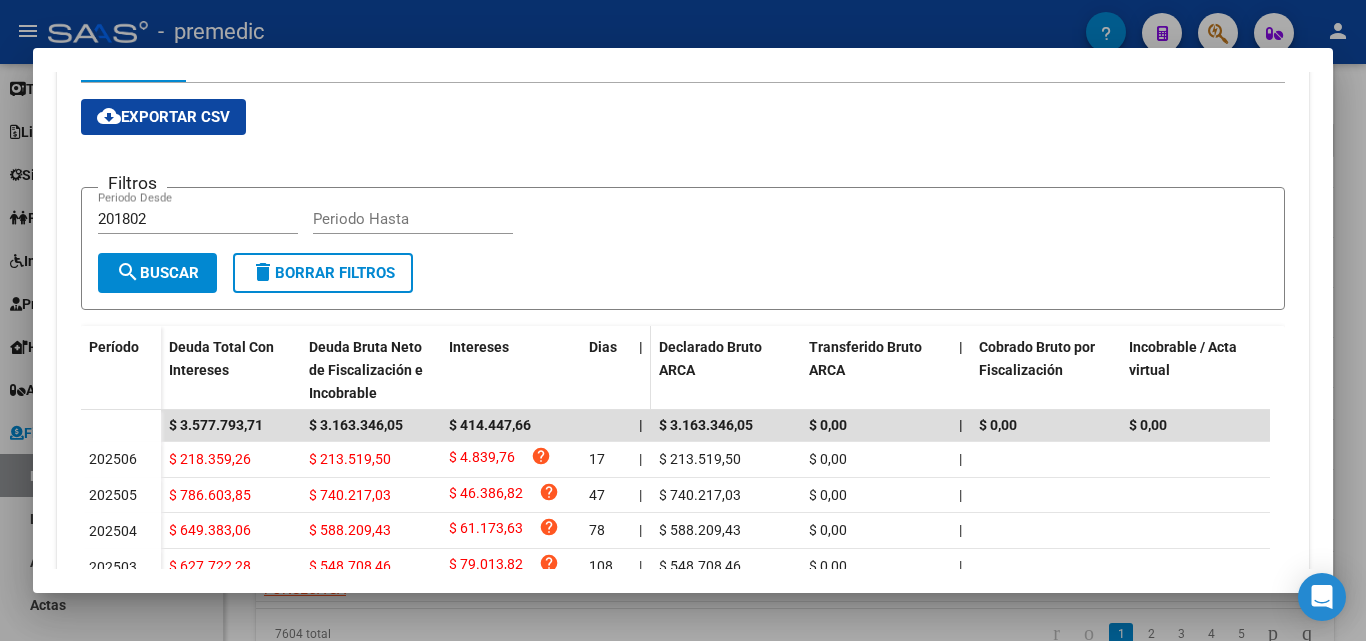scroll, scrollTop: 584, scrollLeft: 0, axis: vertical 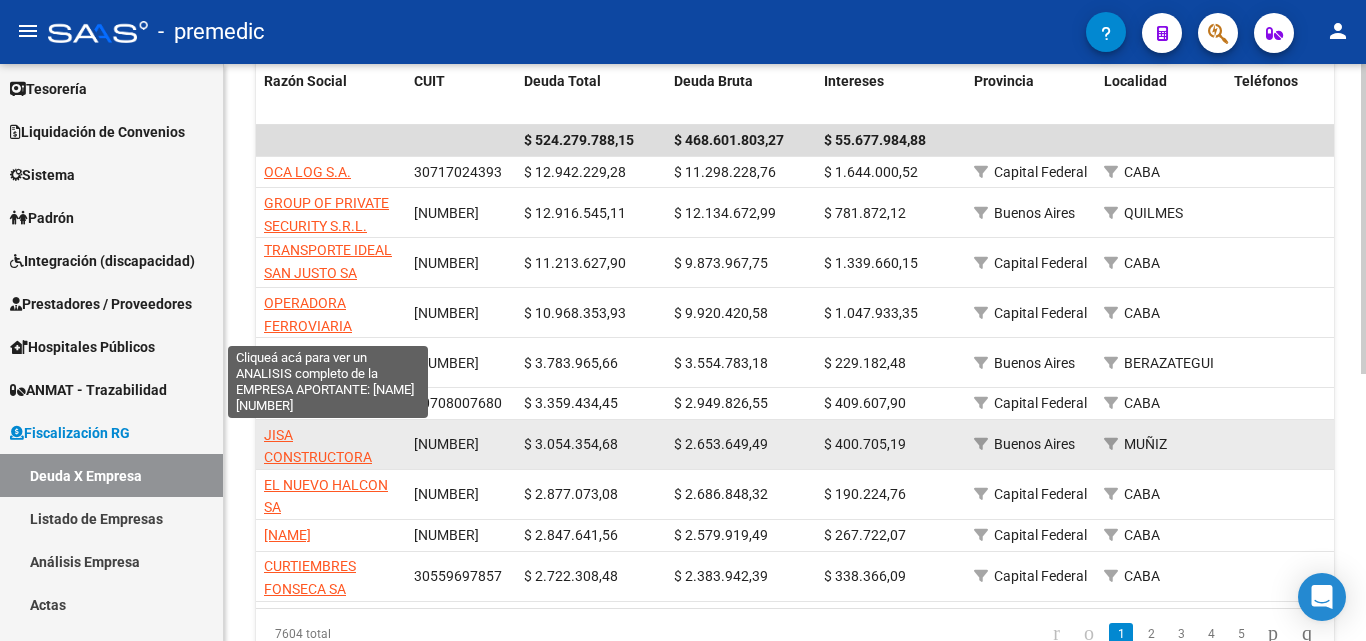 click on "JISA CONSTRUCTORA EMPRENDIMIENTOS INMOBILIARIOS SRL" 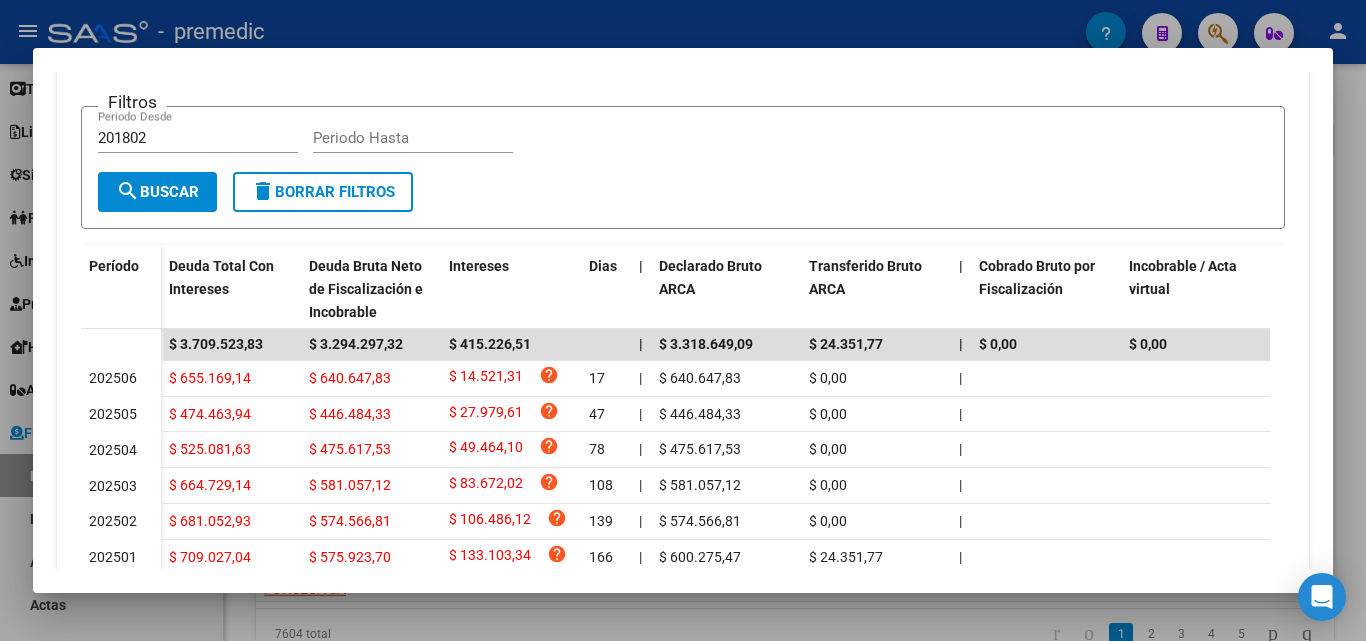 scroll, scrollTop: 500, scrollLeft: 0, axis: vertical 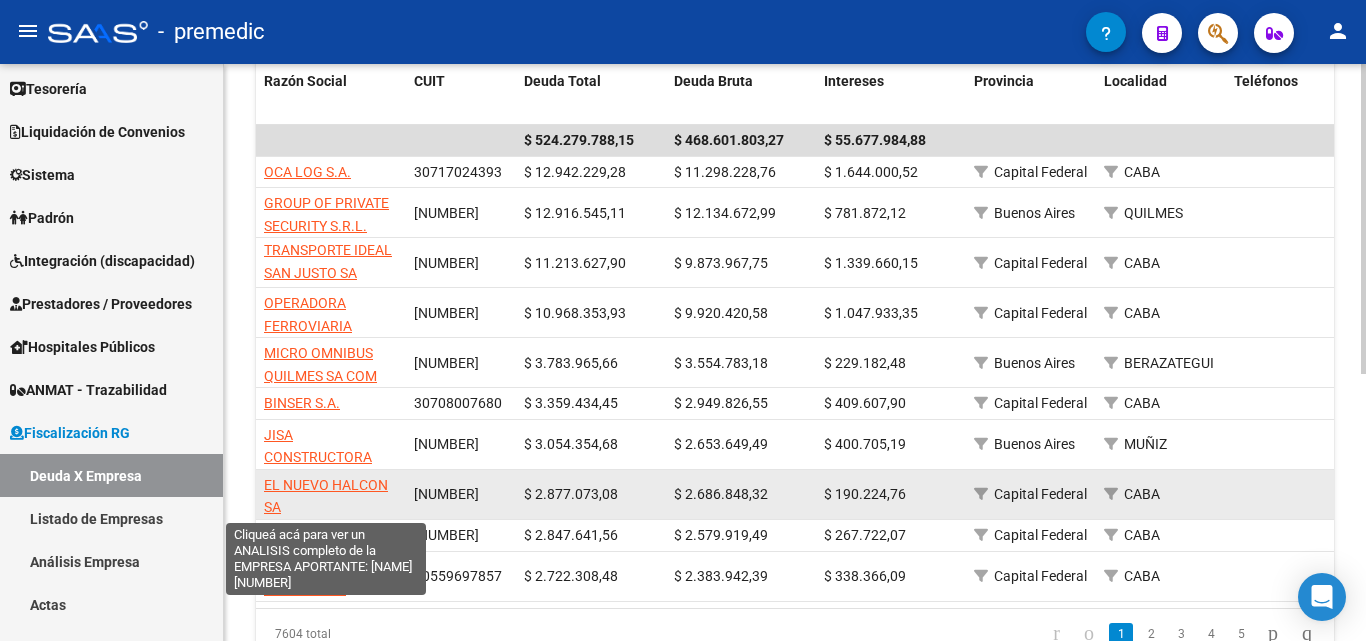 click on "EL NUEVO HALCON SA" 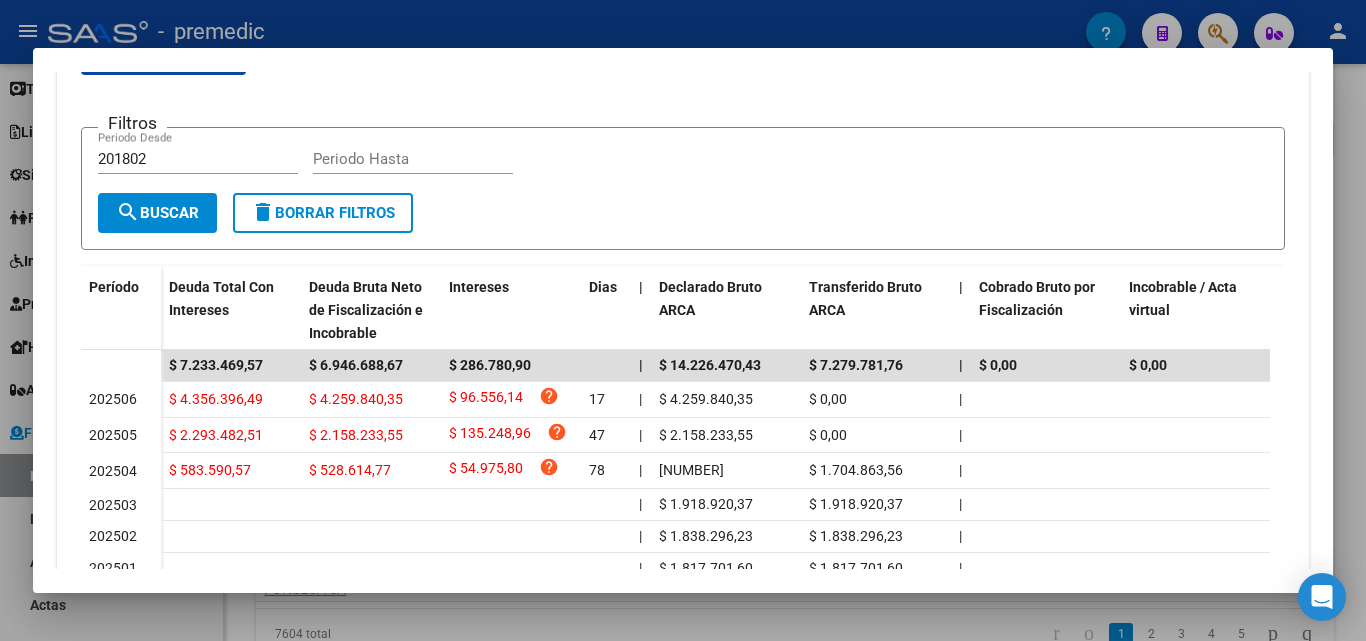 scroll, scrollTop: 569, scrollLeft: 0, axis: vertical 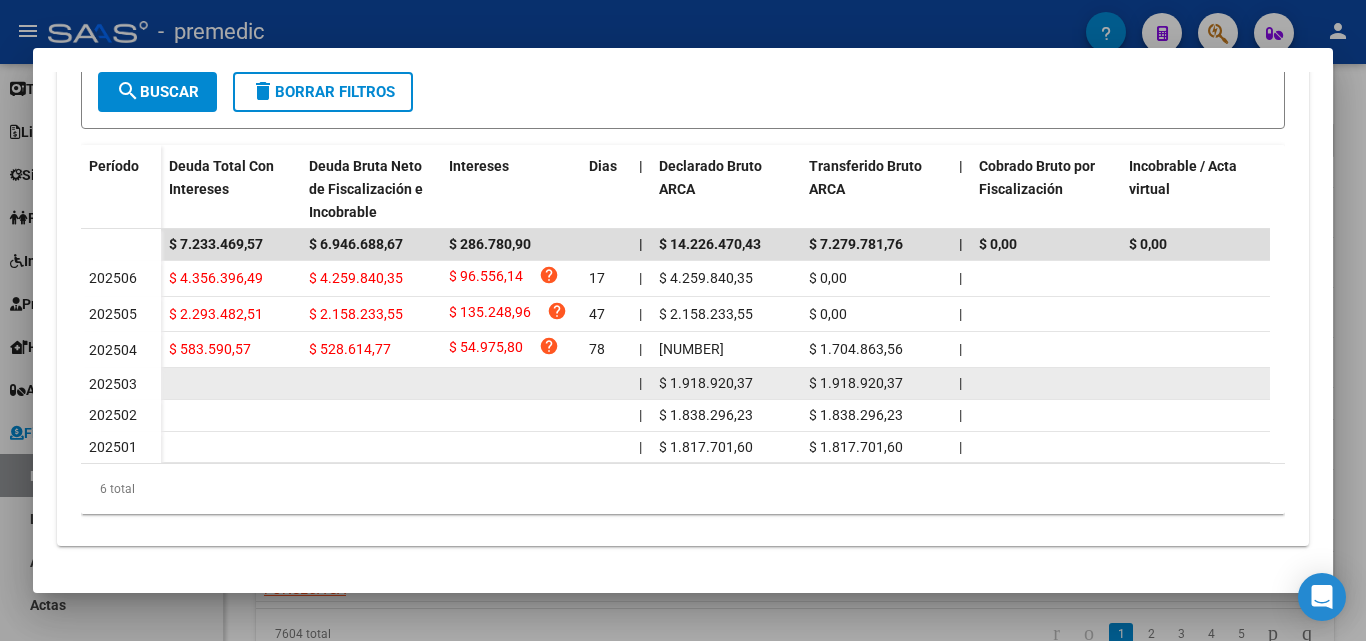 drag, startPoint x: 823, startPoint y: 337, endPoint x: 865, endPoint y: 373, distance: 55.31727 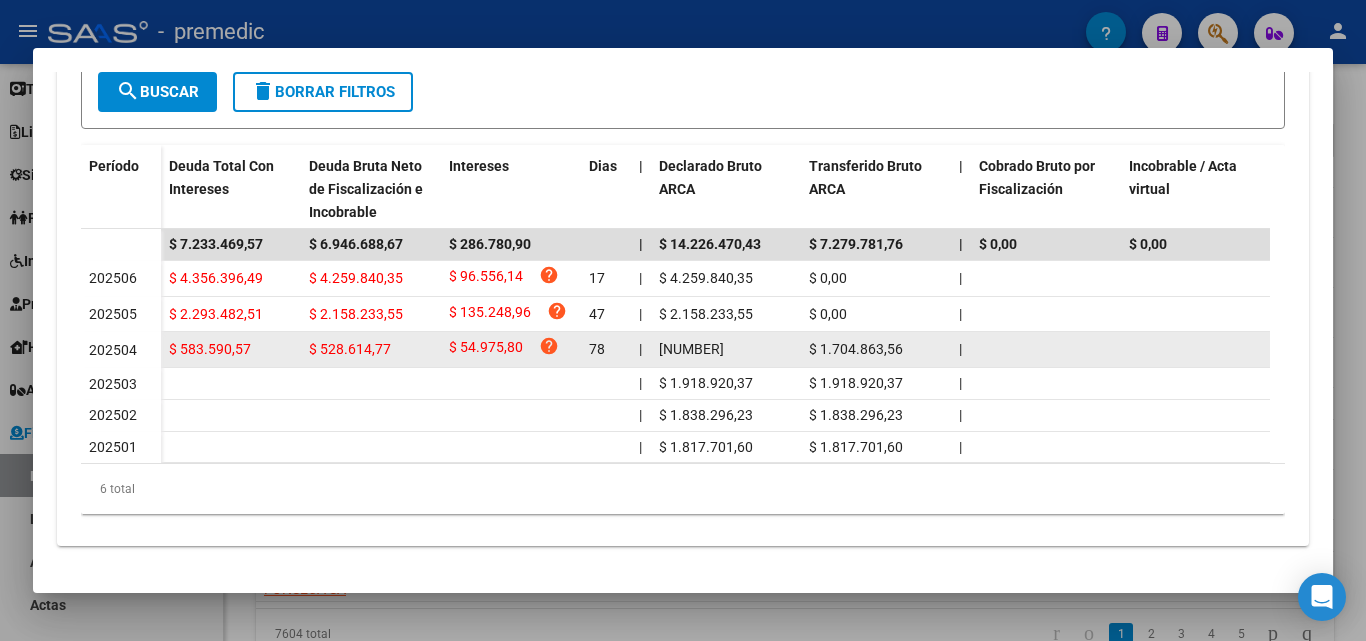 click on "$ 1.704.863,56" 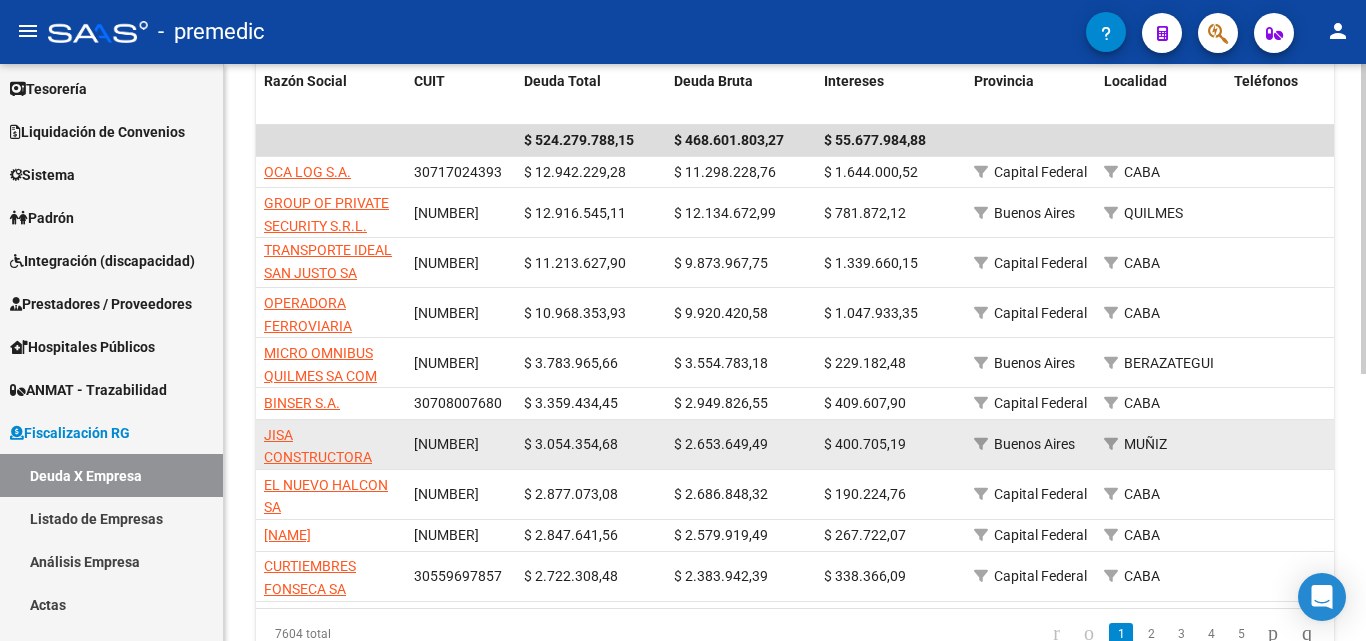 scroll, scrollTop: 49, scrollLeft: 0, axis: vertical 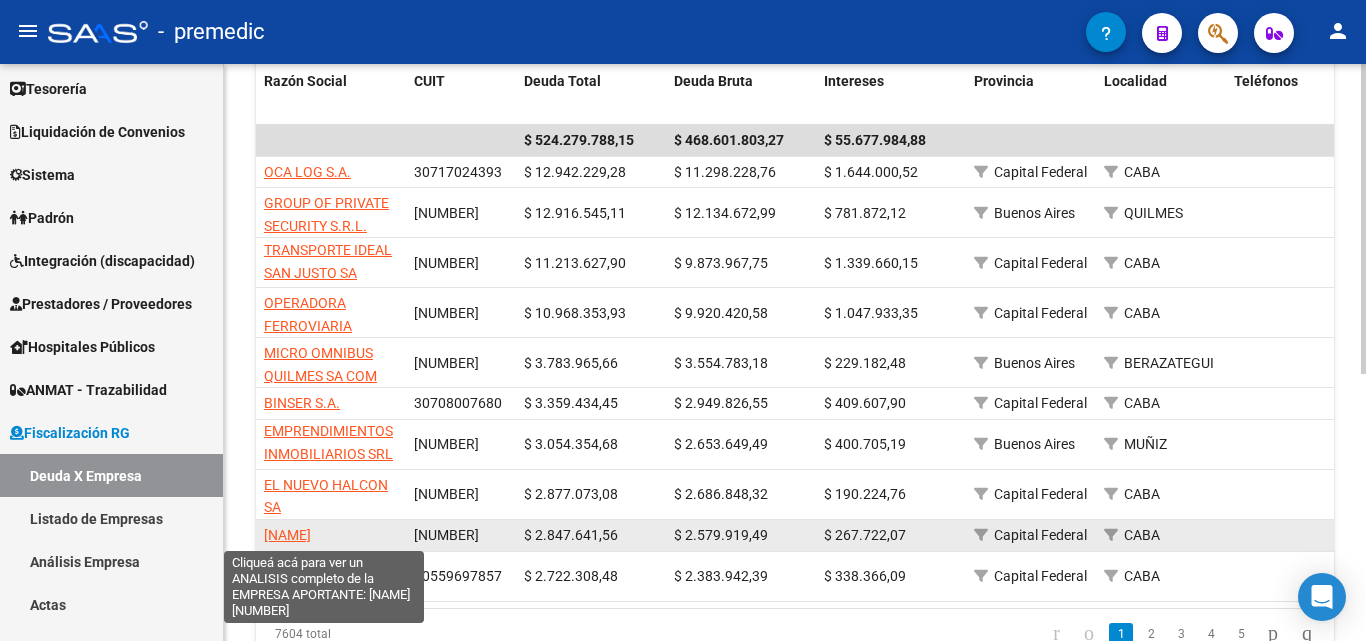 click on "[NAME]" 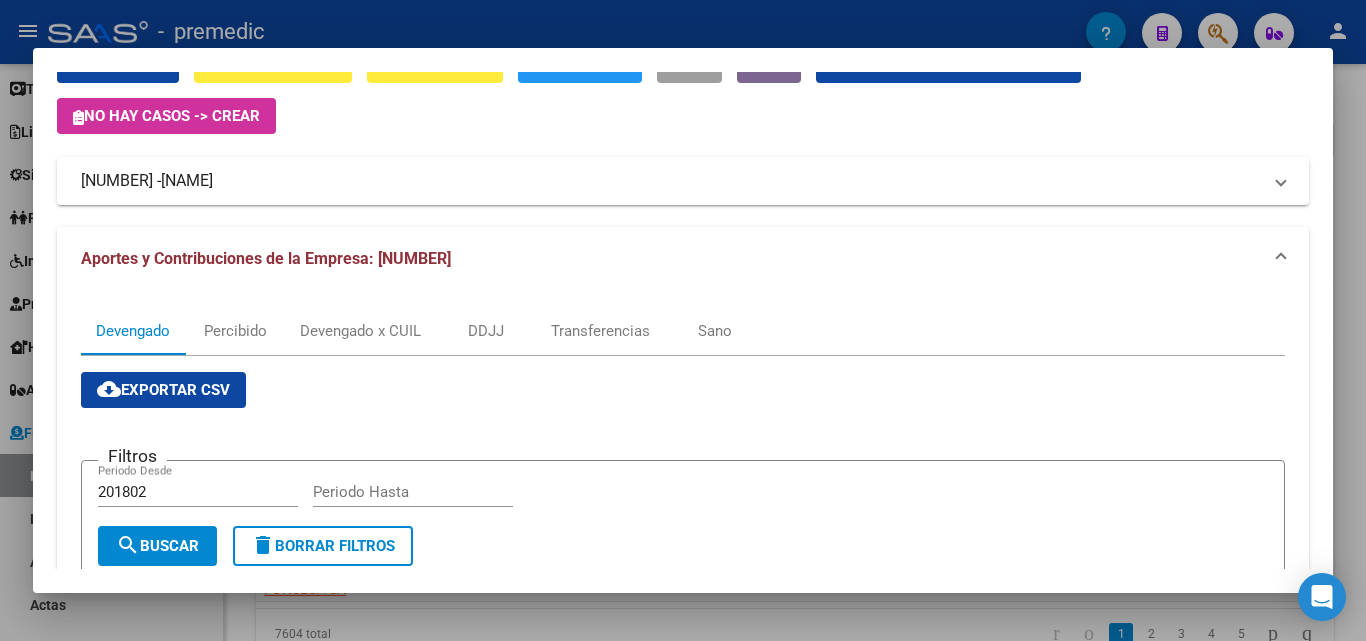 scroll, scrollTop: 574, scrollLeft: 0, axis: vertical 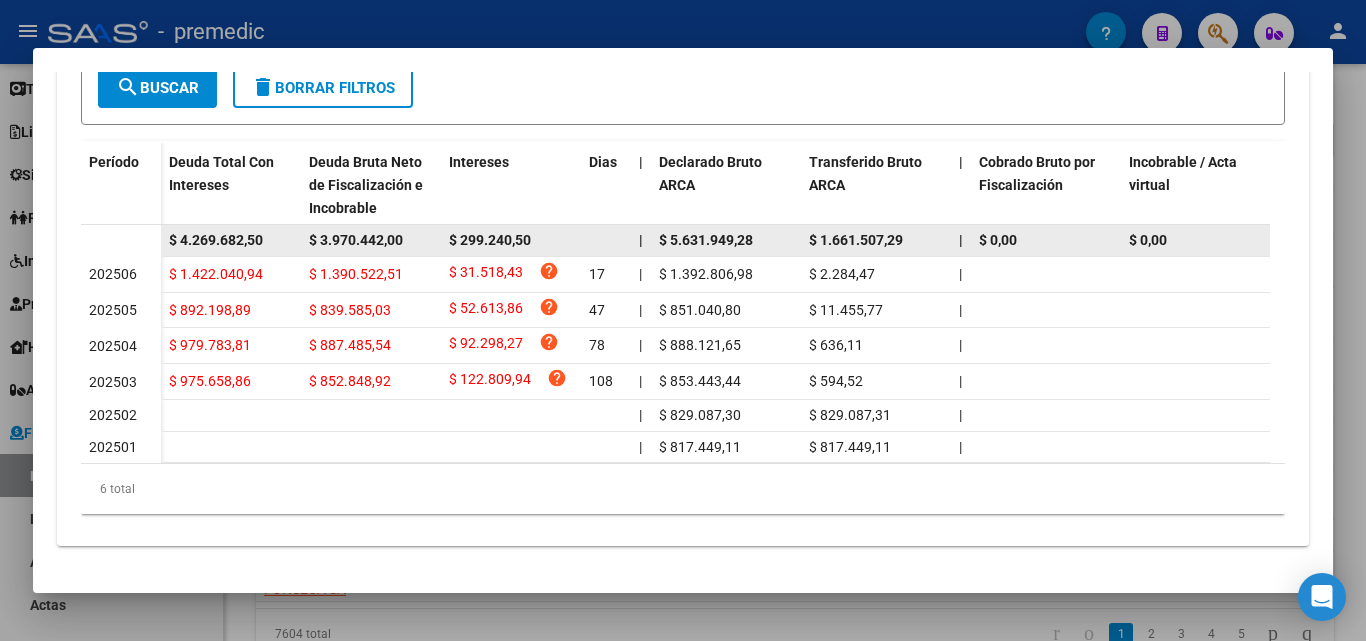 click on "$ 3.970.442,00" 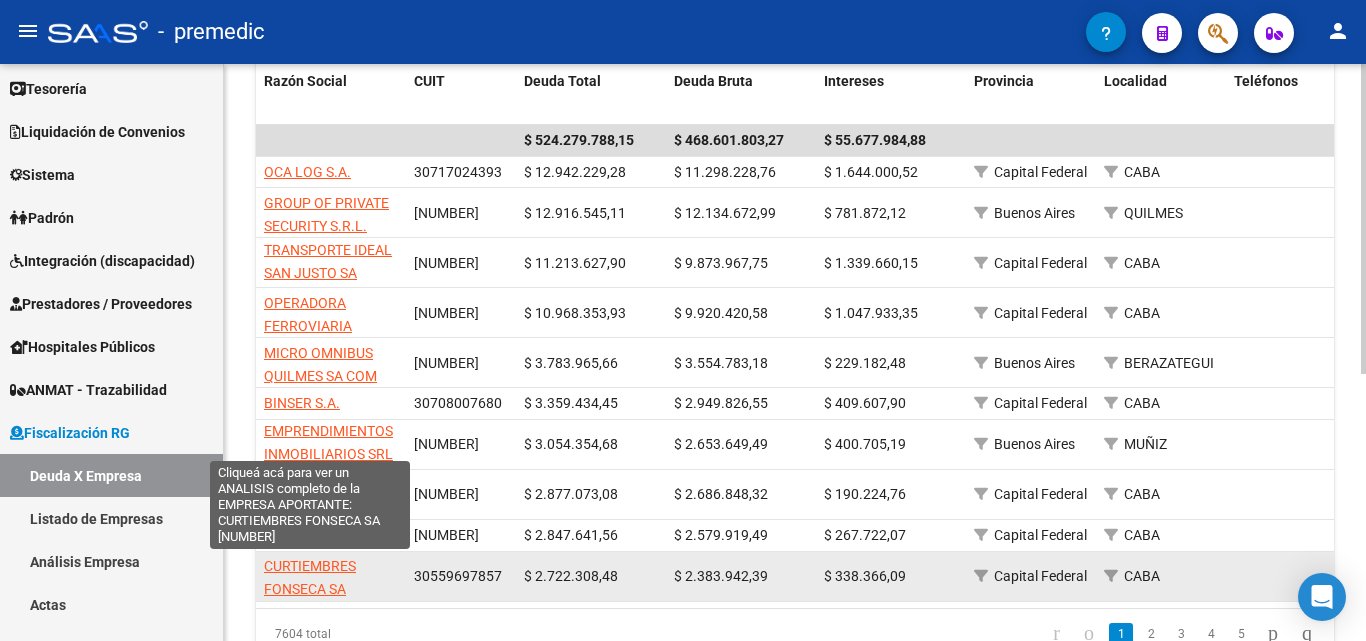 click on "CURTIEMBRES FONSECA SA" 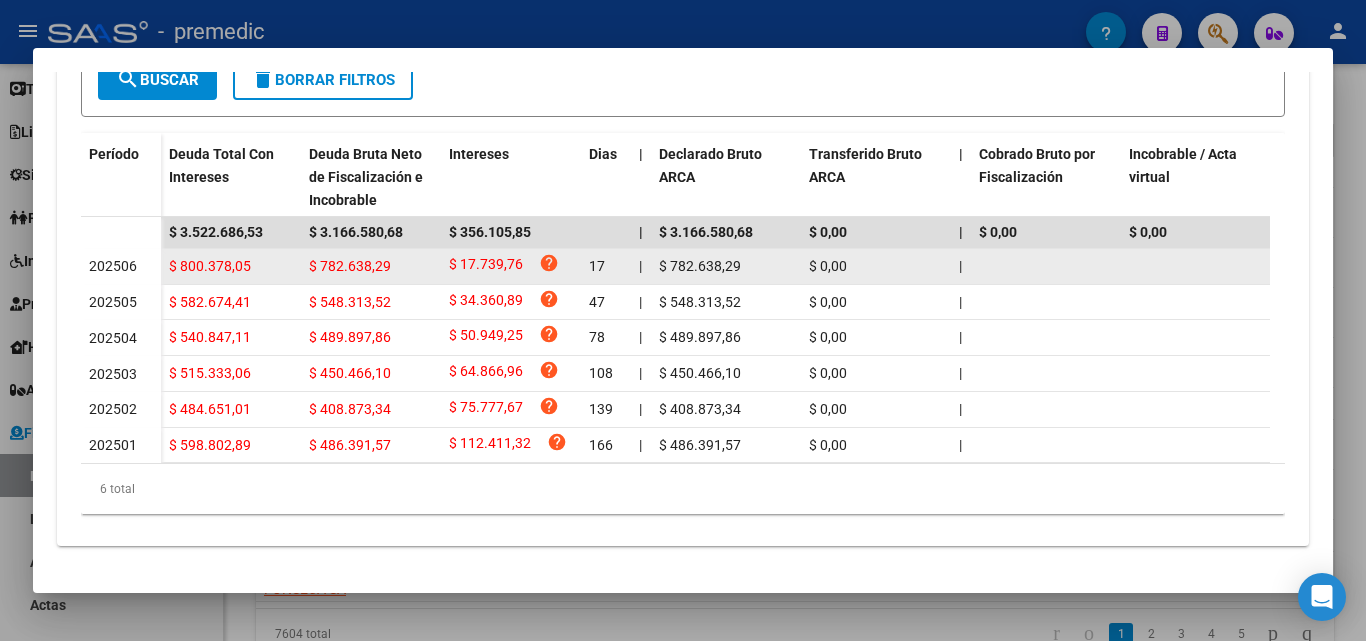 scroll, scrollTop: 584, scrollLeft: 0, axis: vertical 